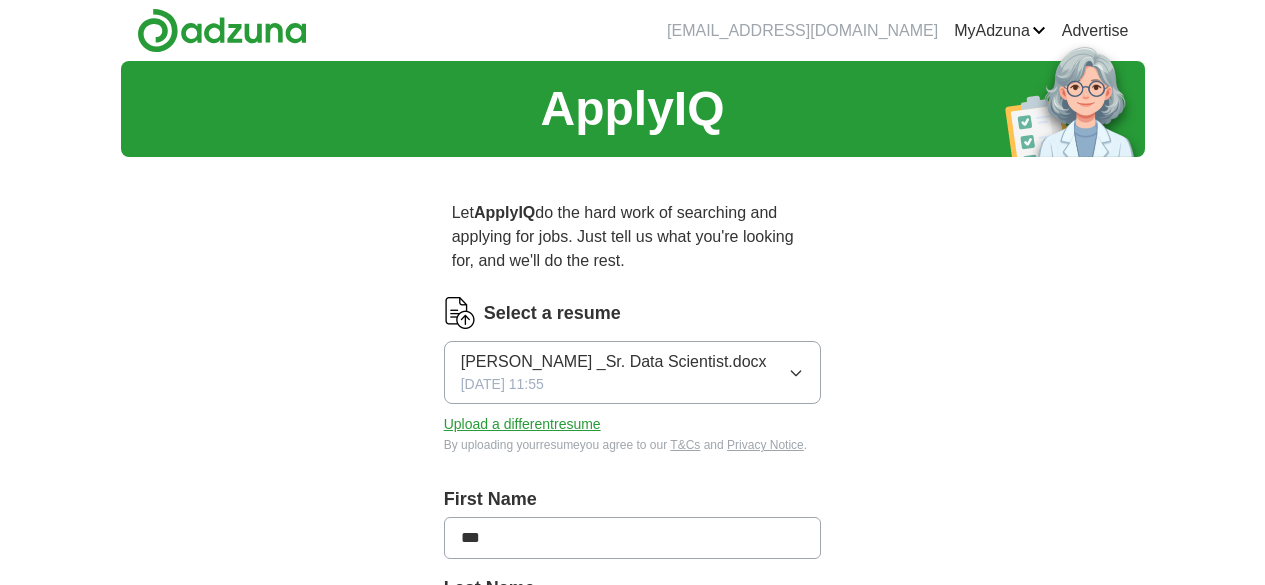 scroll, scrollTop: 0, scrollLeft: 0, axis: both 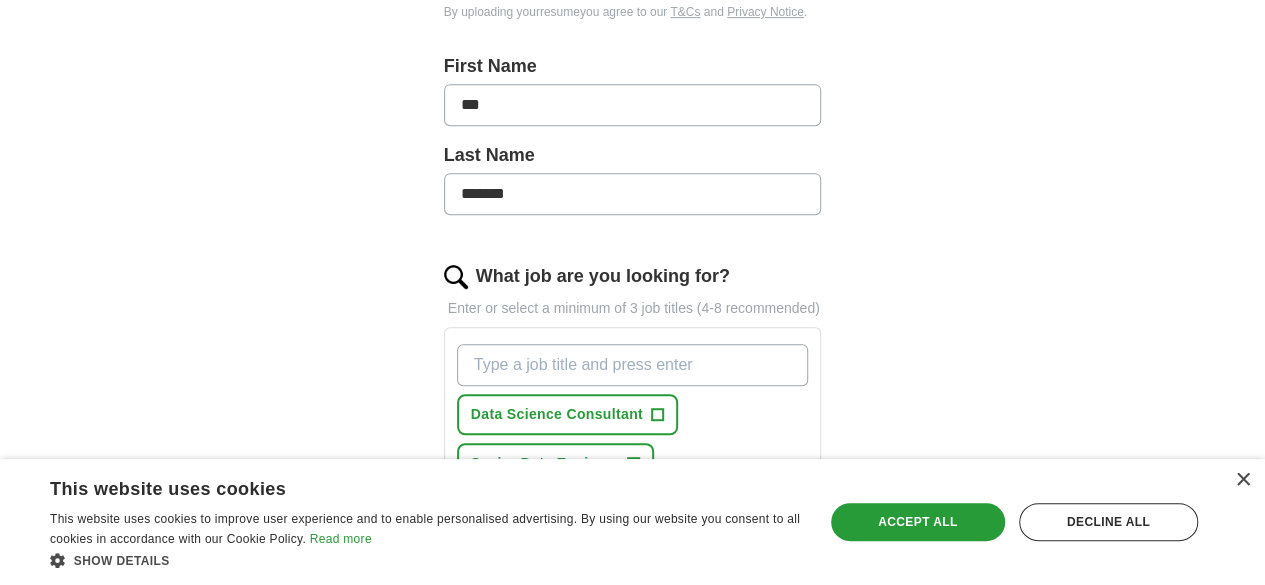 click on "What job are you looking for?" at bounding box center [633, 365] 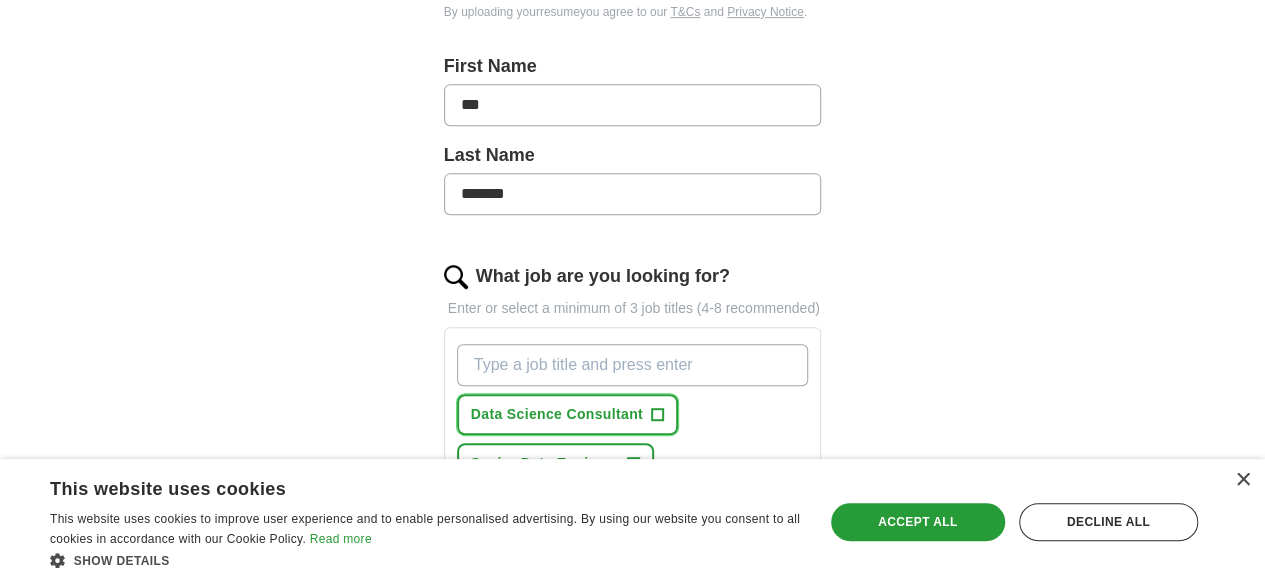 click on "Data Science Consultant" at bounding box center (557, 414) 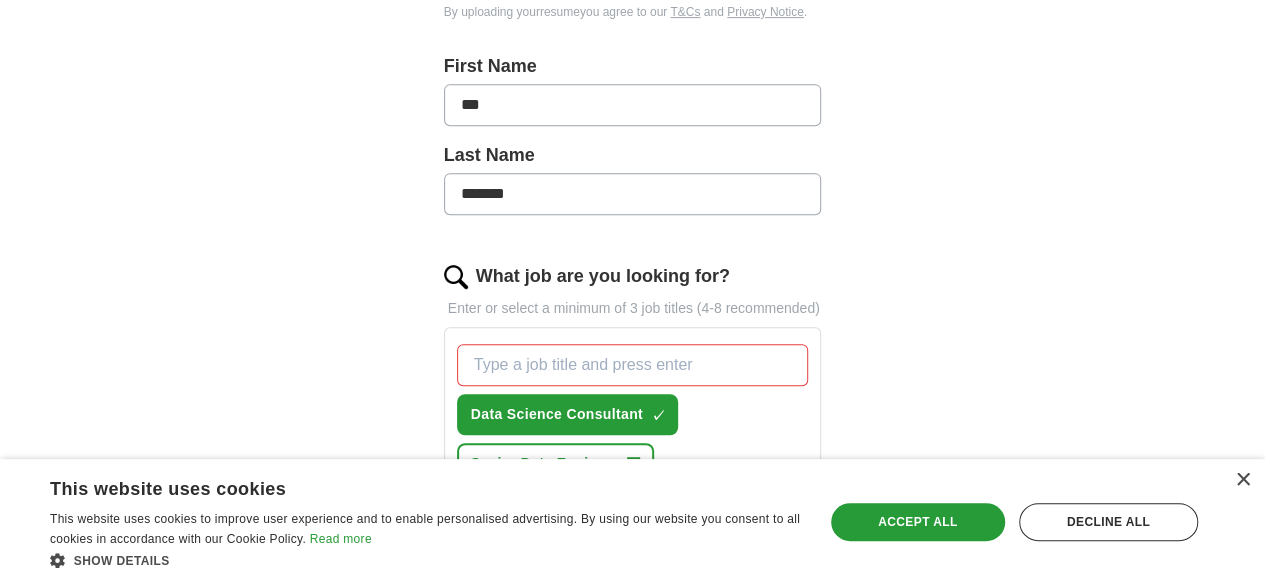 click on "Machine Learning Researcher" at bounding box center [575, 512] 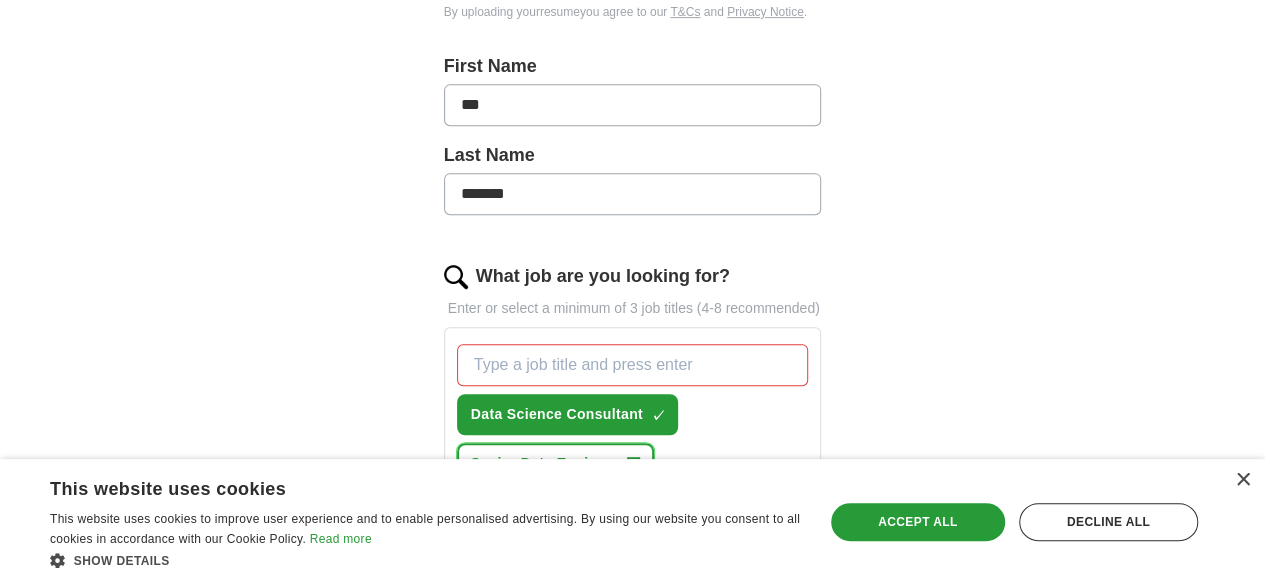 click on "Senior Data Engineer" at bounding box center [545, 463] 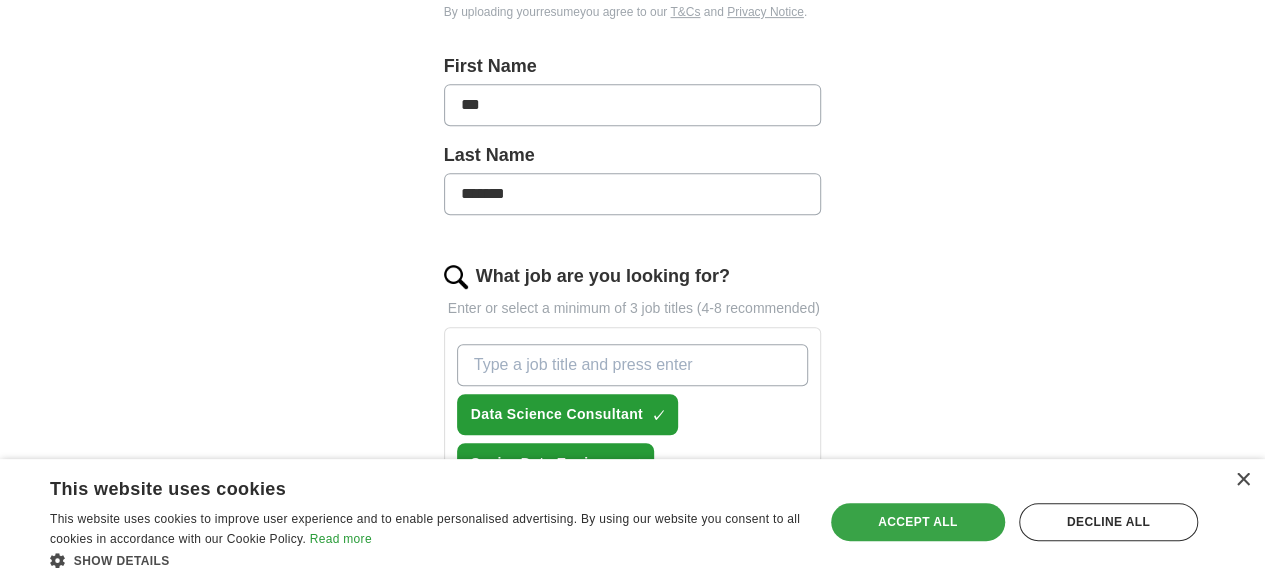click on "Accept all" at bounding box center (918, 522) 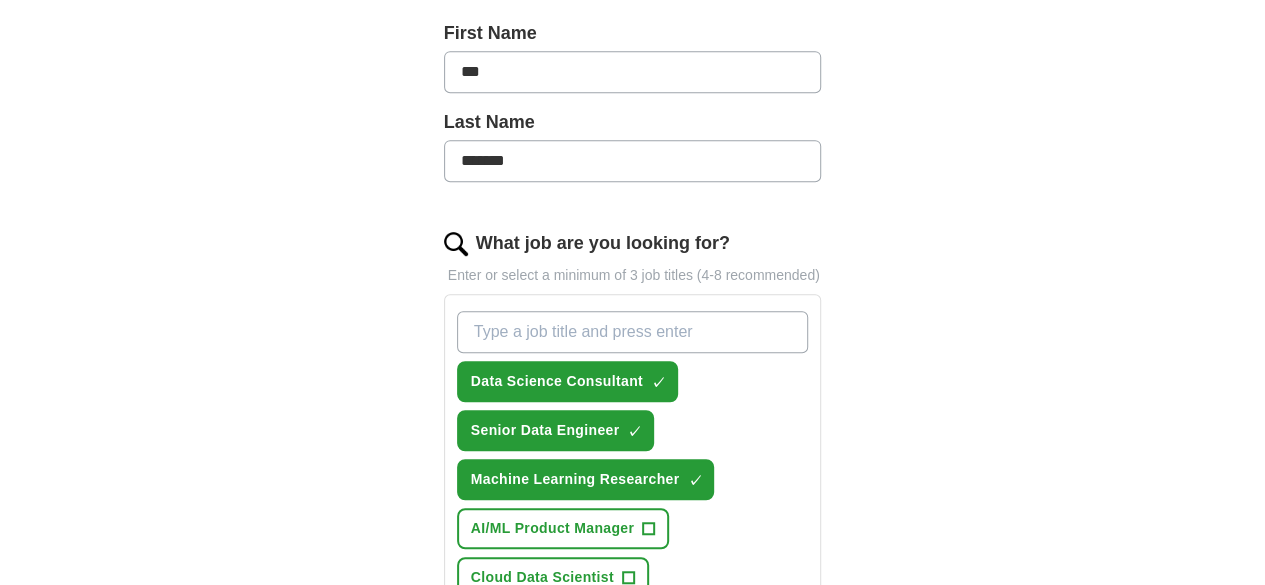 scroll, scrollTop: 533, scrollLeft: 0, axis: vertical 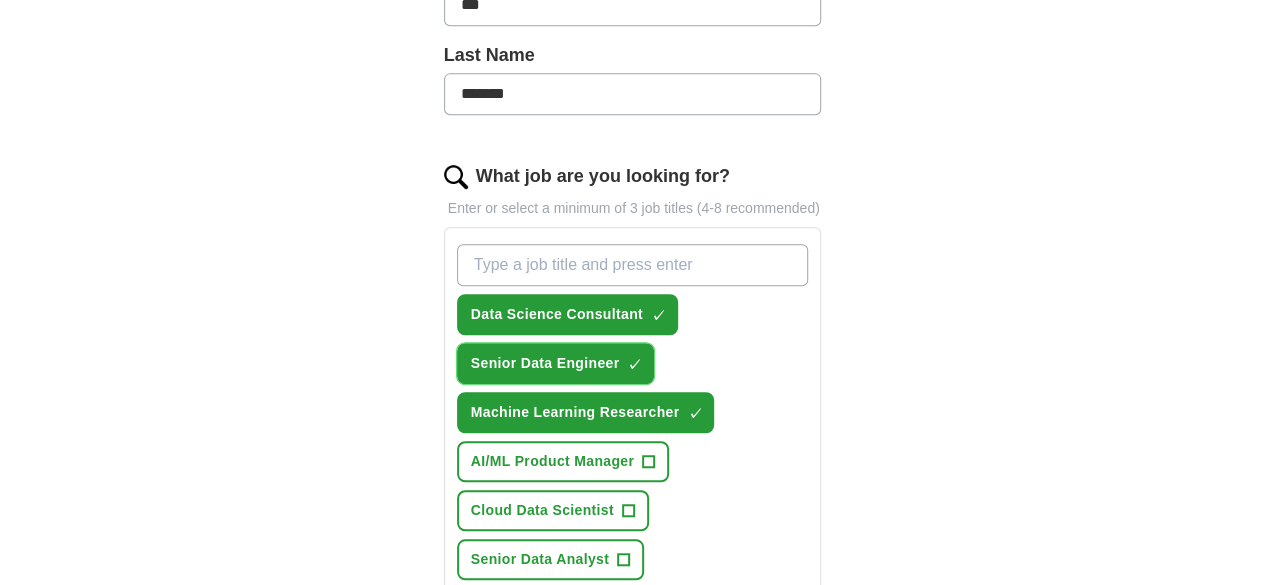 click on "Senior Data Engineer" at bounding box center (545, 363) 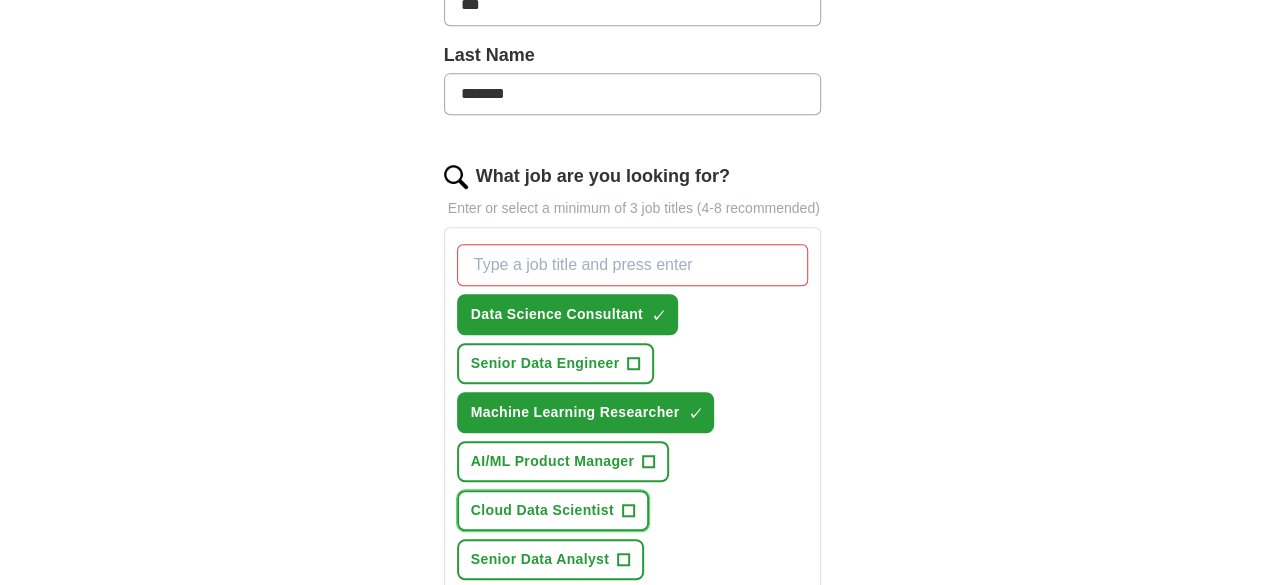 click on "Cloud Data Scientist +" at bounding box center (553, 510) 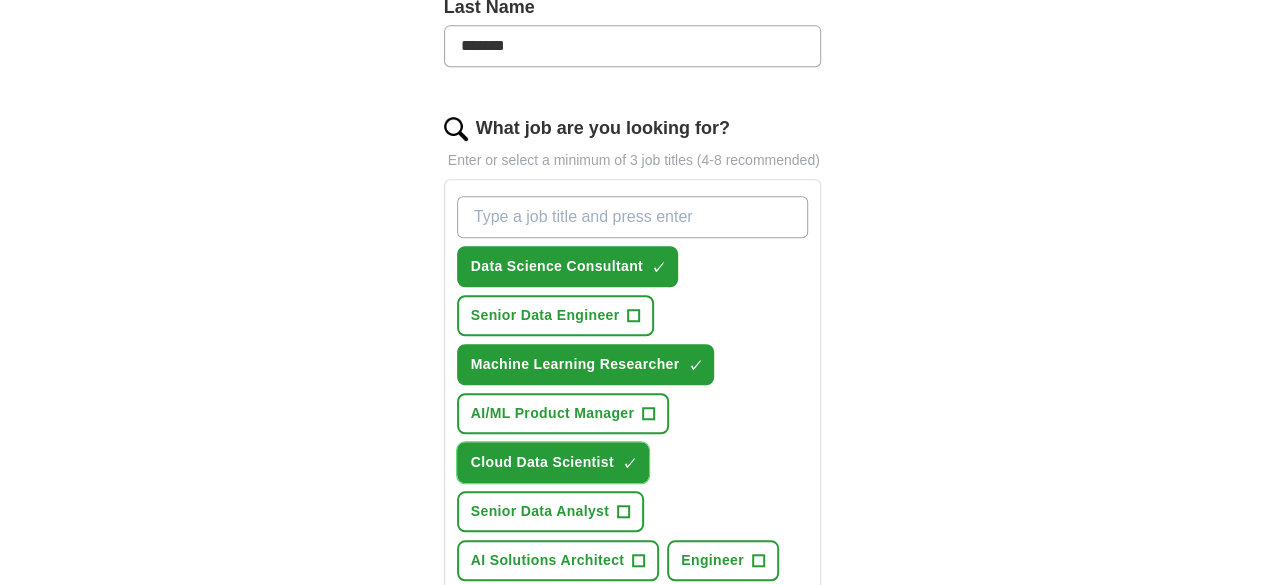 scroll, scrollTop: 600, scrollLeft: 0, axis: vertical 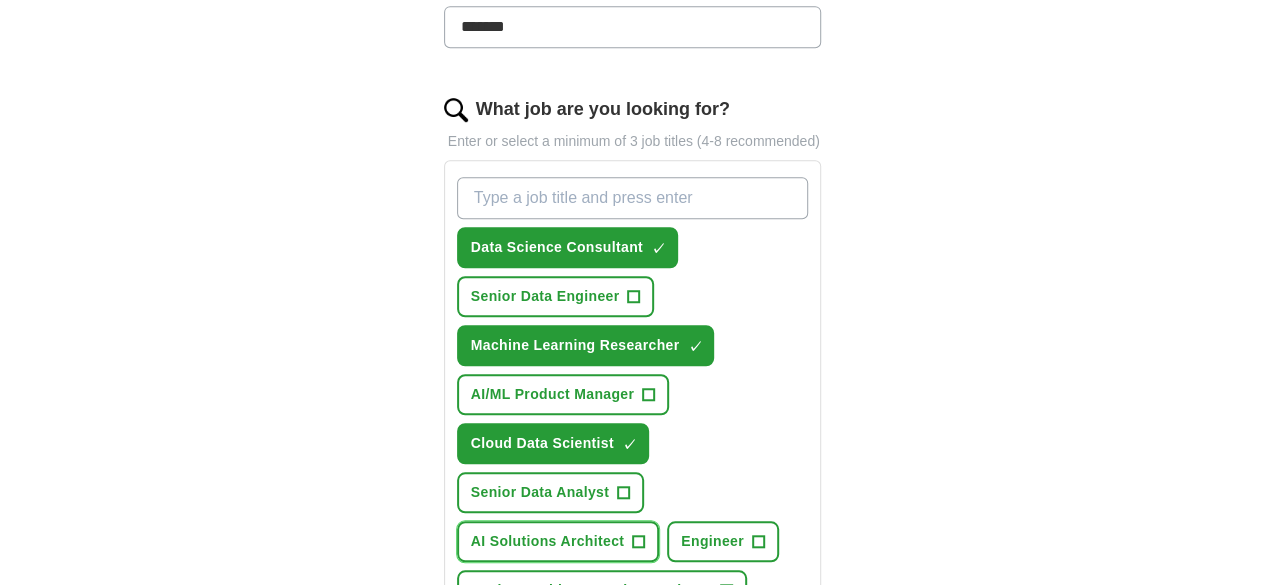 click on "AI Solutions Architect" at bounding box center [547, 541] 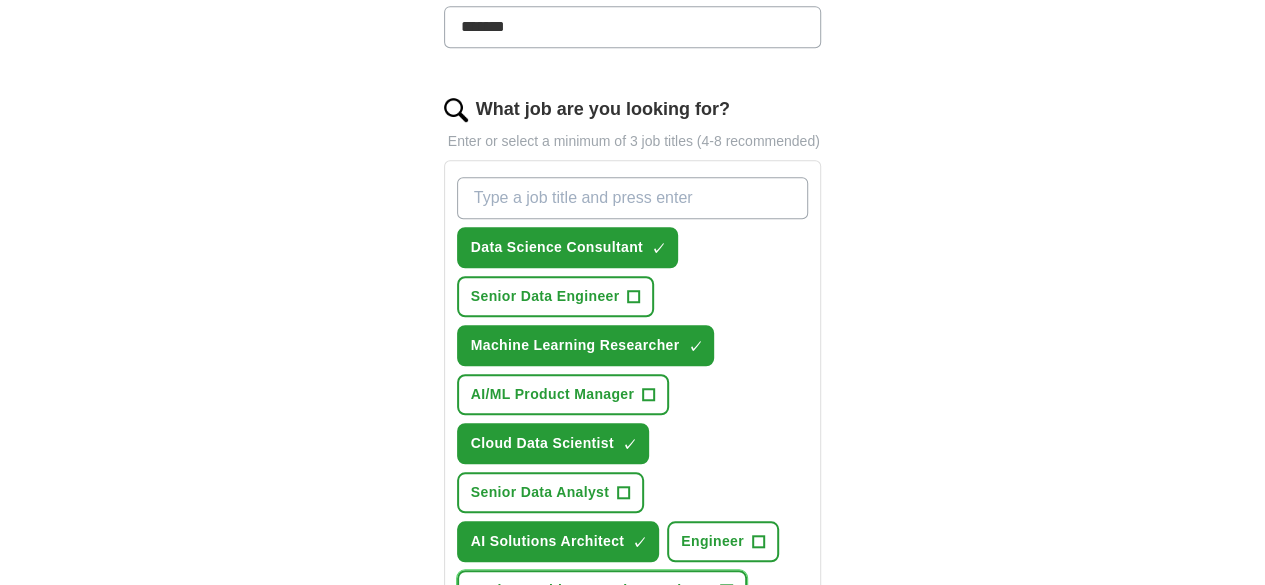 click on "Senior Machine Learning Engineer" at bounding box center [591, 590] 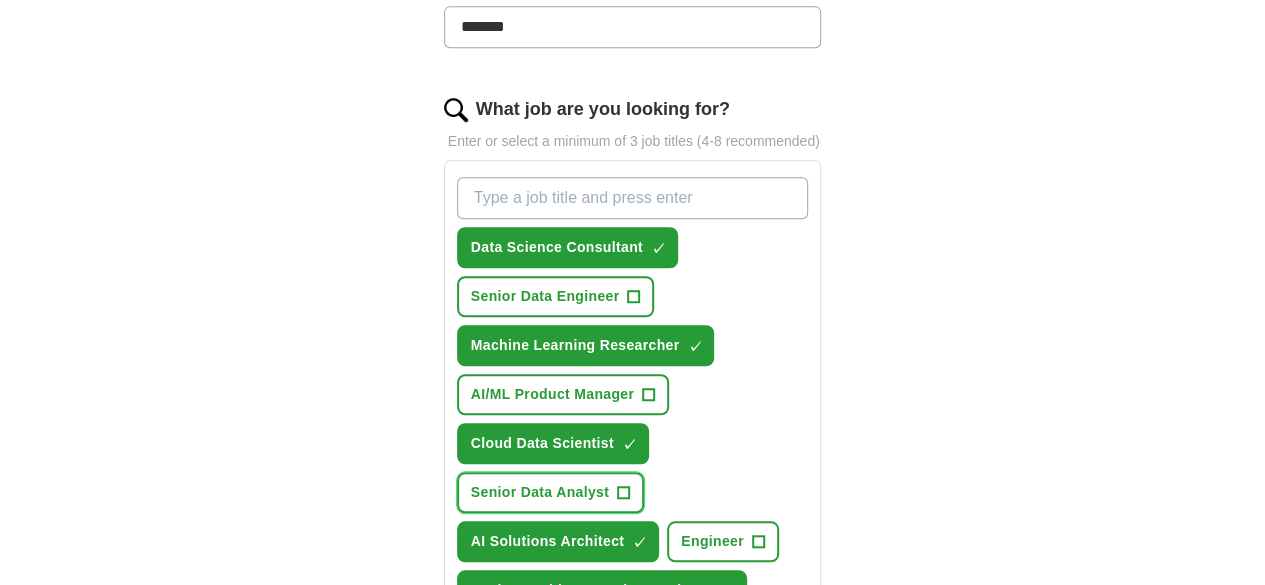 click on "Senior Data Analyst" at bounding box center (540, 492) 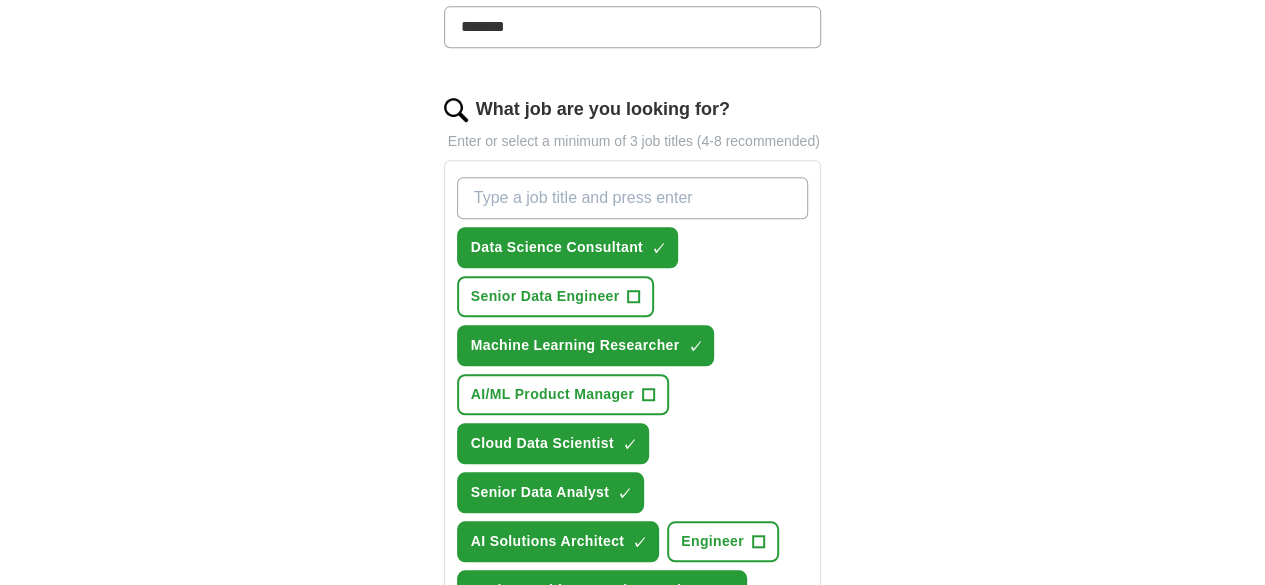 click on "Lead Data Scientist" at bounding box center (539, 639) 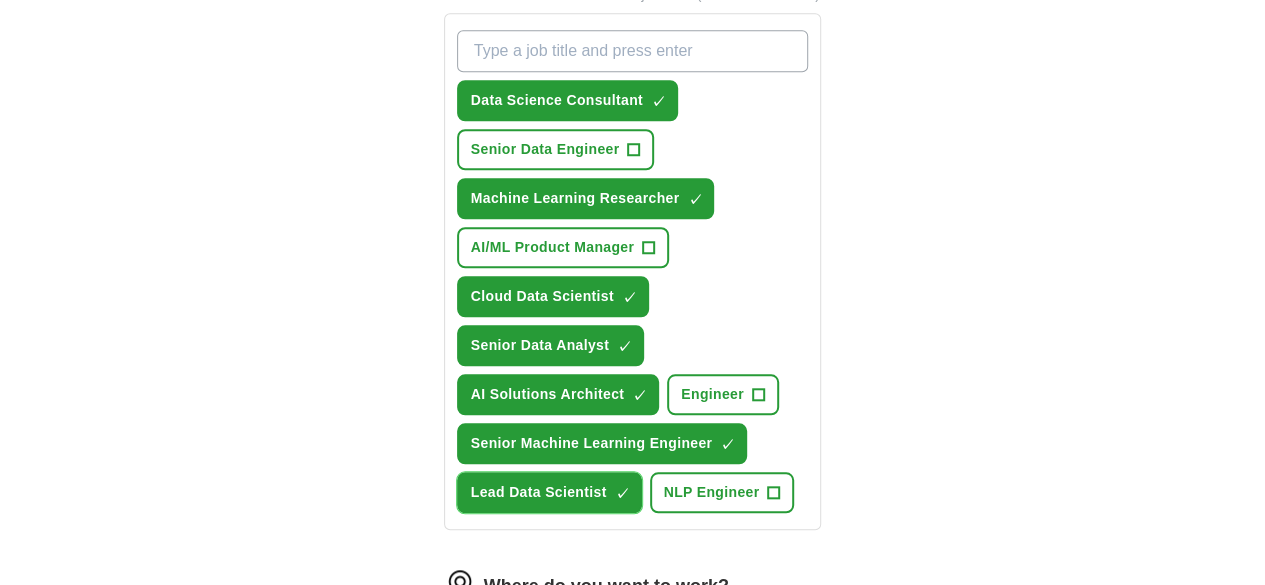 scroll, scrollTop: 766, scrollLeft: 0, axis: vertical 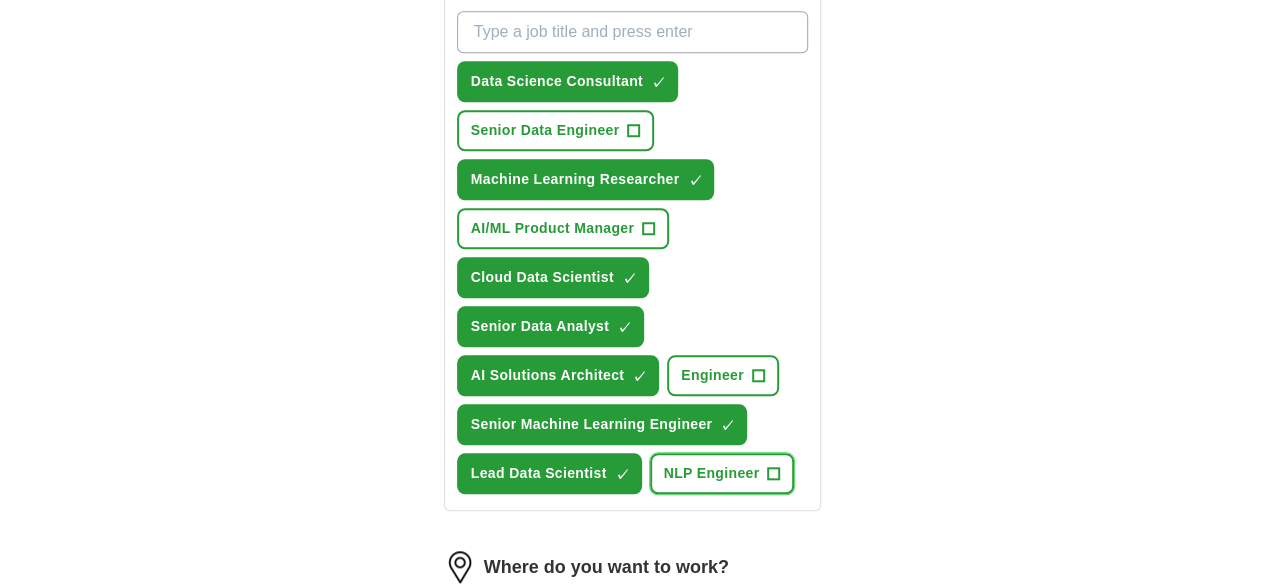 click on "NLP Engineer" at bounding box center (712, 473) 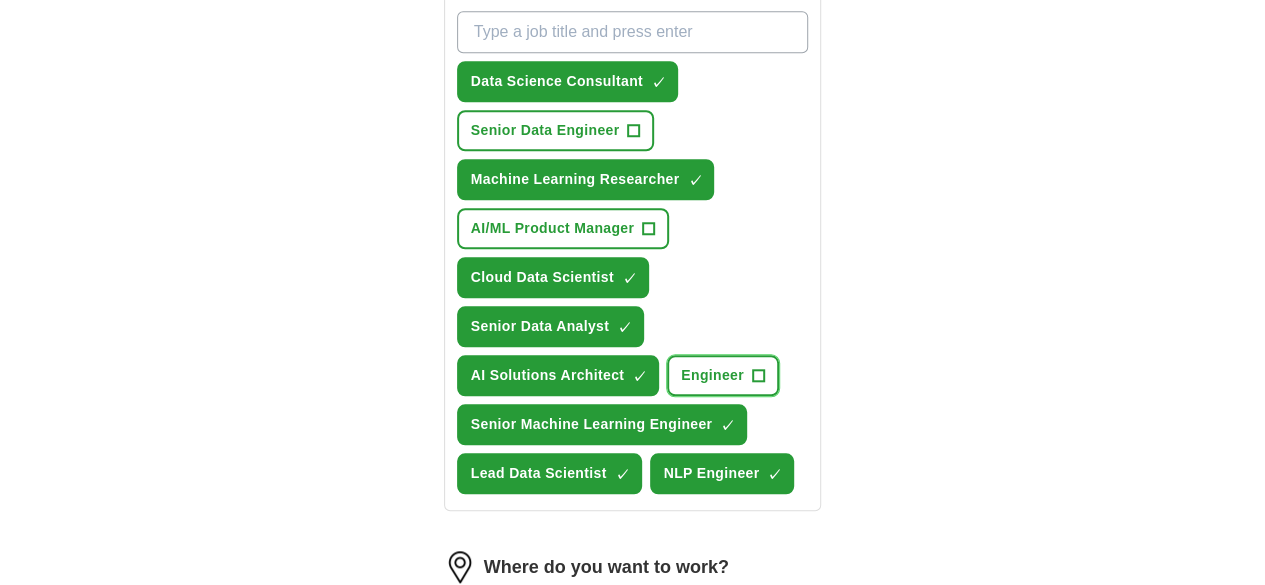 click on "Engineer" at bounding box center [712, 375] 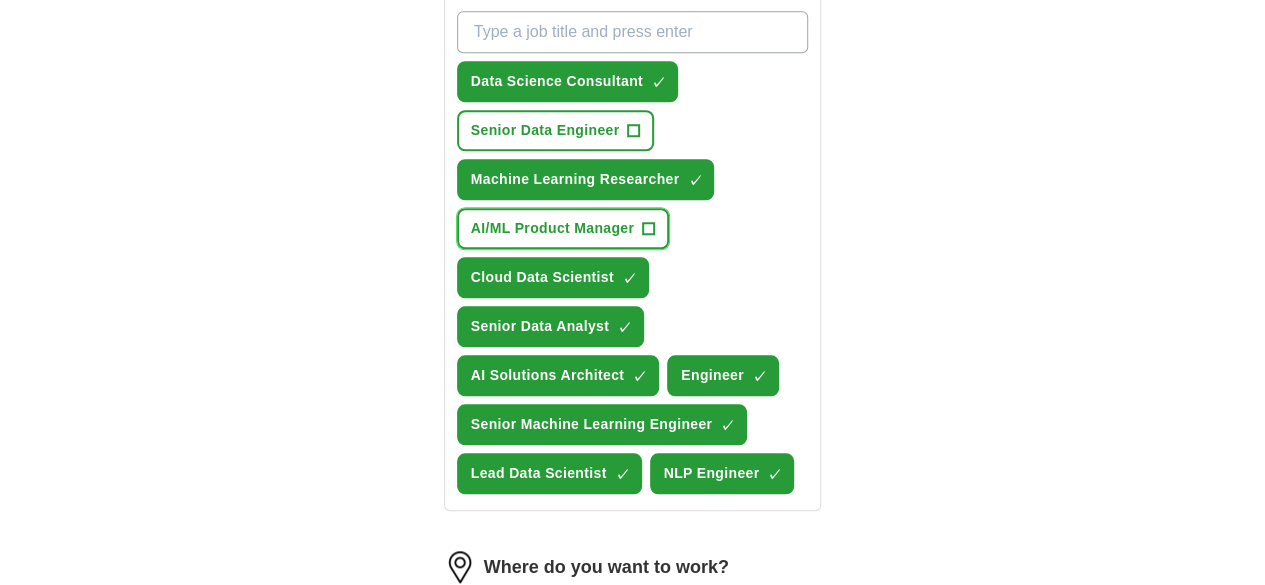 click on "AI/ML Product Manager" at bounding box center [552, 228] 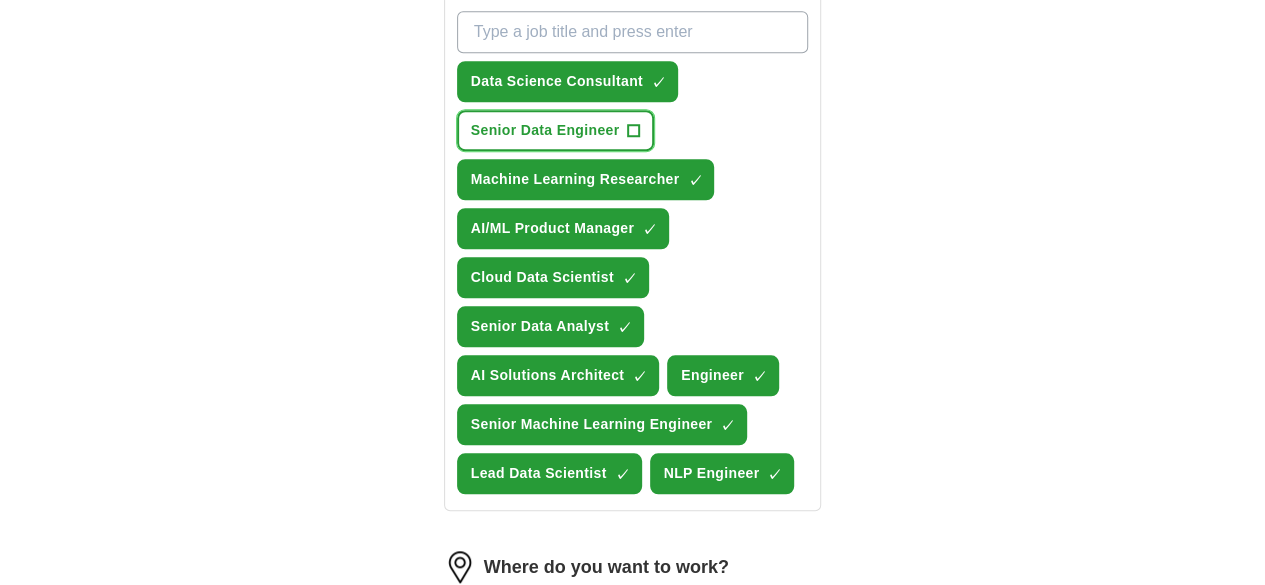 click on "Senior Data Engineer" at bounding box center [545, 130] 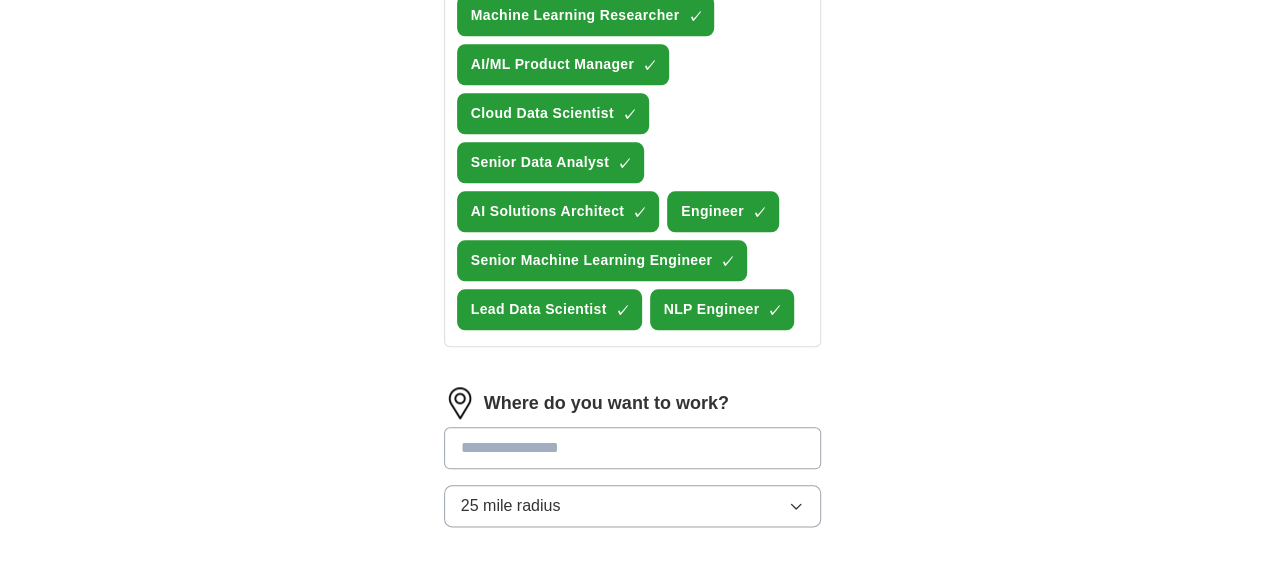 scroll, scrollTop: 933, scrollLeft: 0, axis: vertical 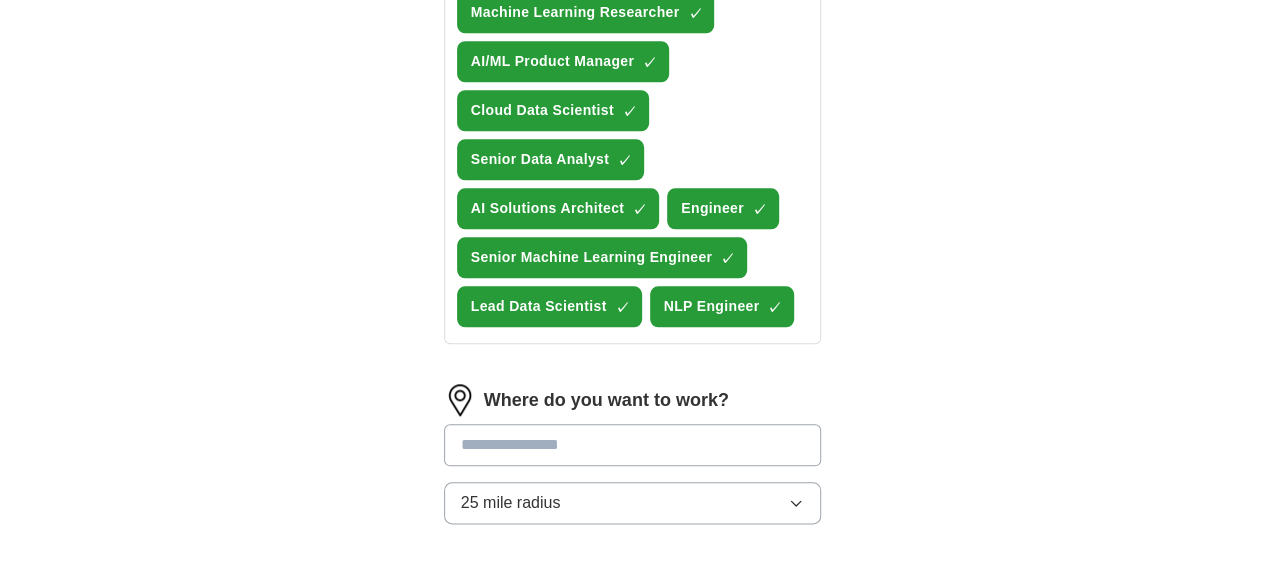 click at bounding box center [633, 445] 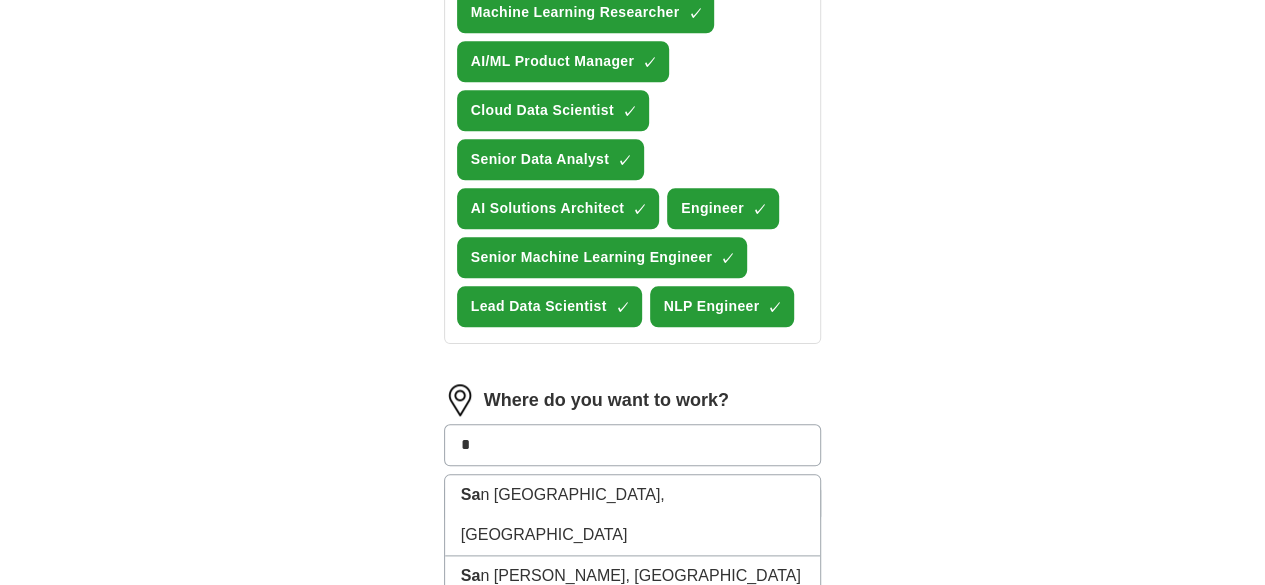 type on "*" 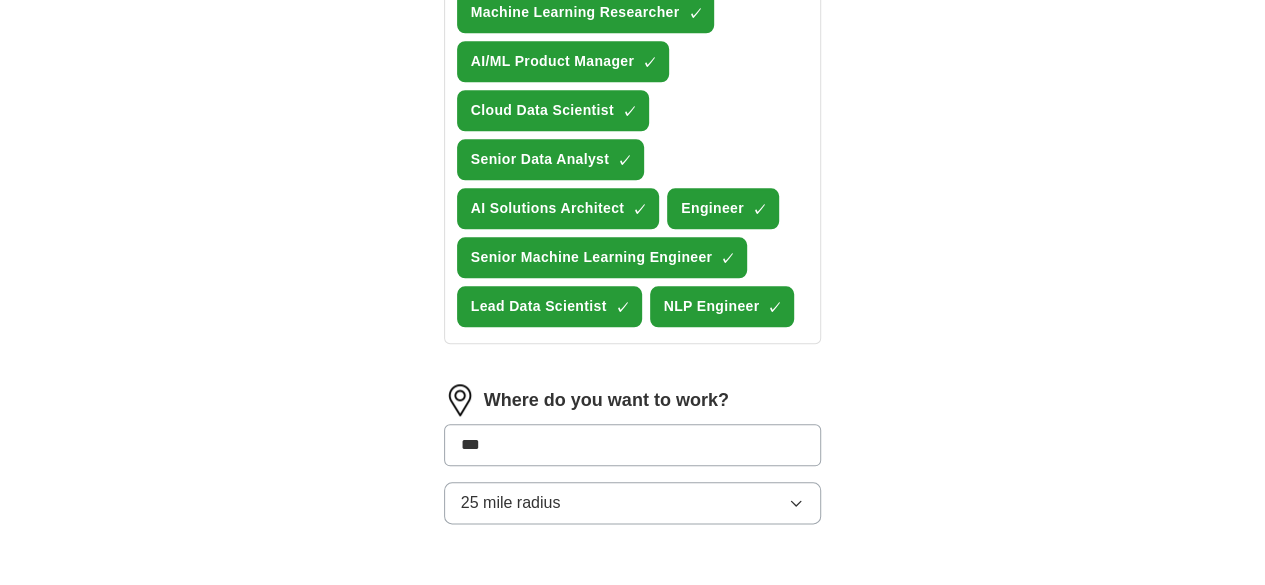 type on "****" 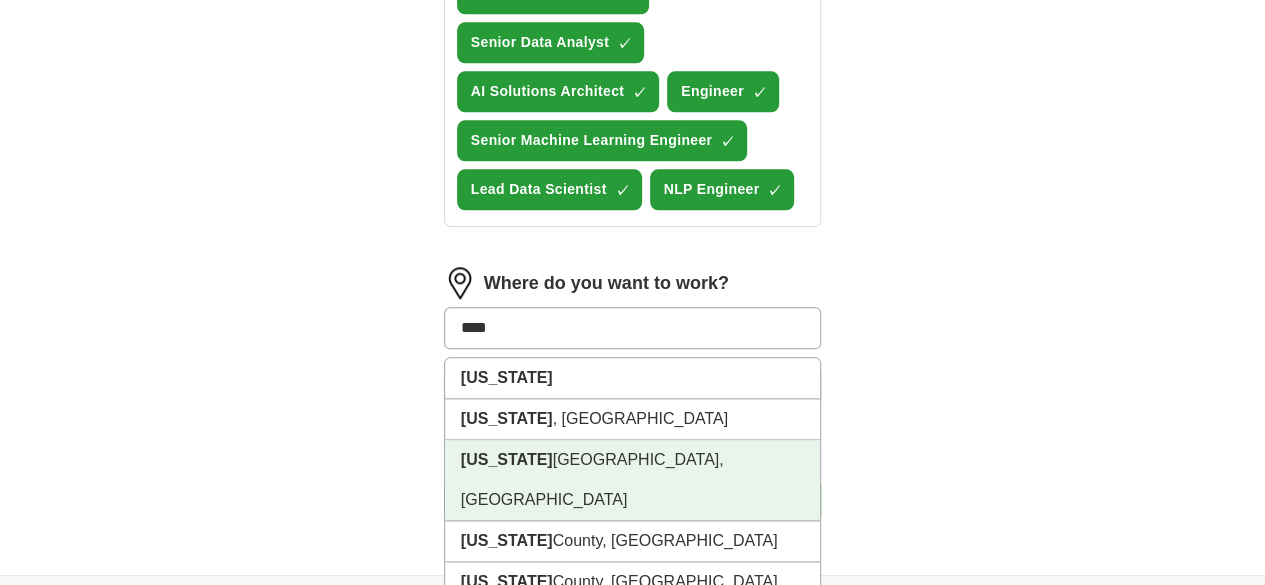 scroll, scrollTop: 1050, scrollLeft: 0, axis: vertical 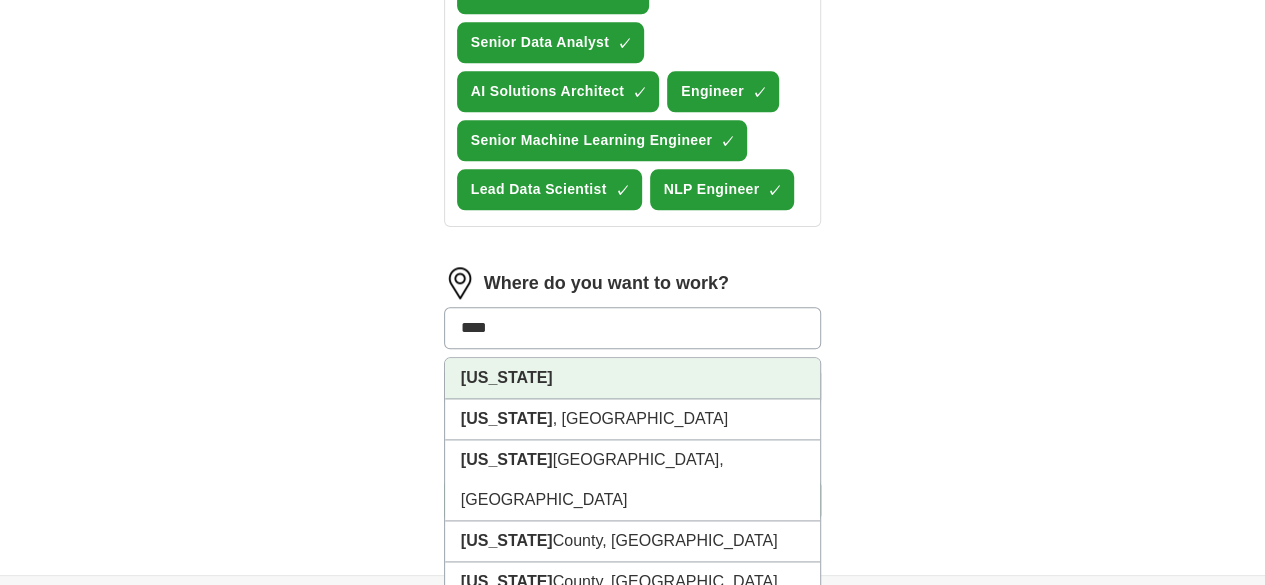 click on "[US_STATE]" at bounding box center (633, 378) 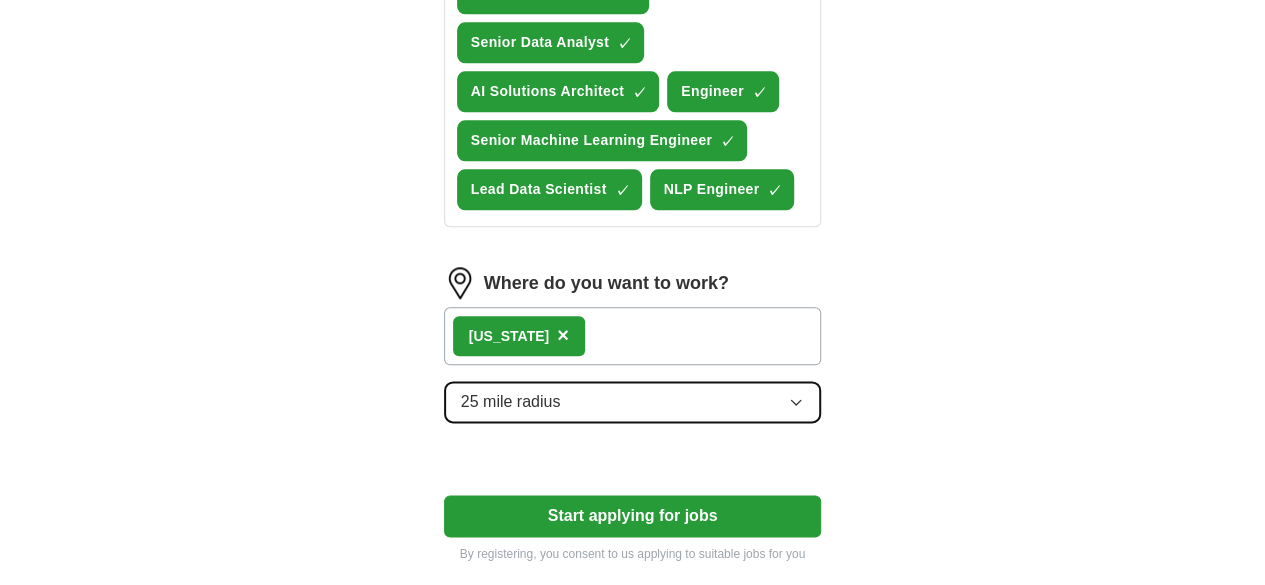 click on "25 mile radius" at bounding box center (633, 402) 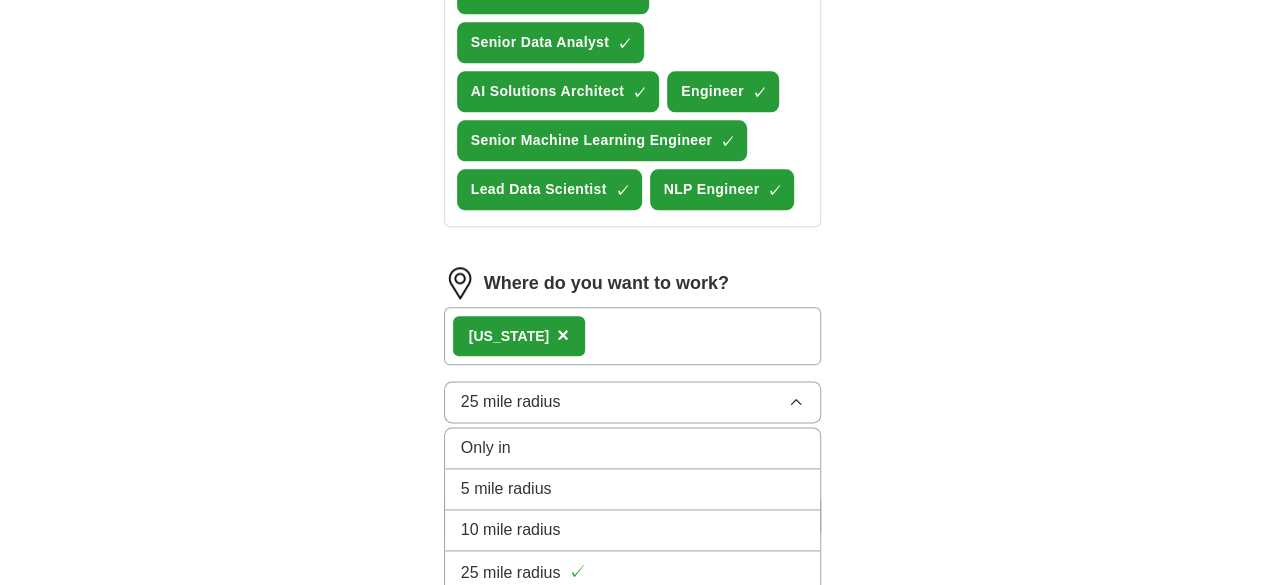 click on "100 mile radius" at bounding box center [633, 656] 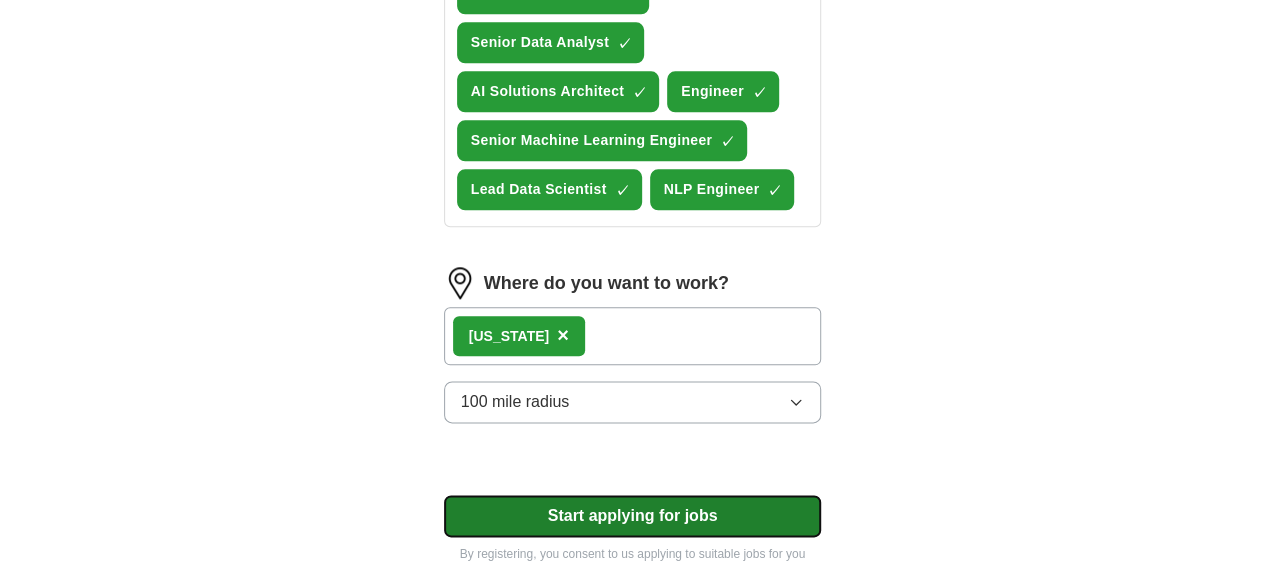 click on "Start applying for jobs" at bounding box center (633, 516) 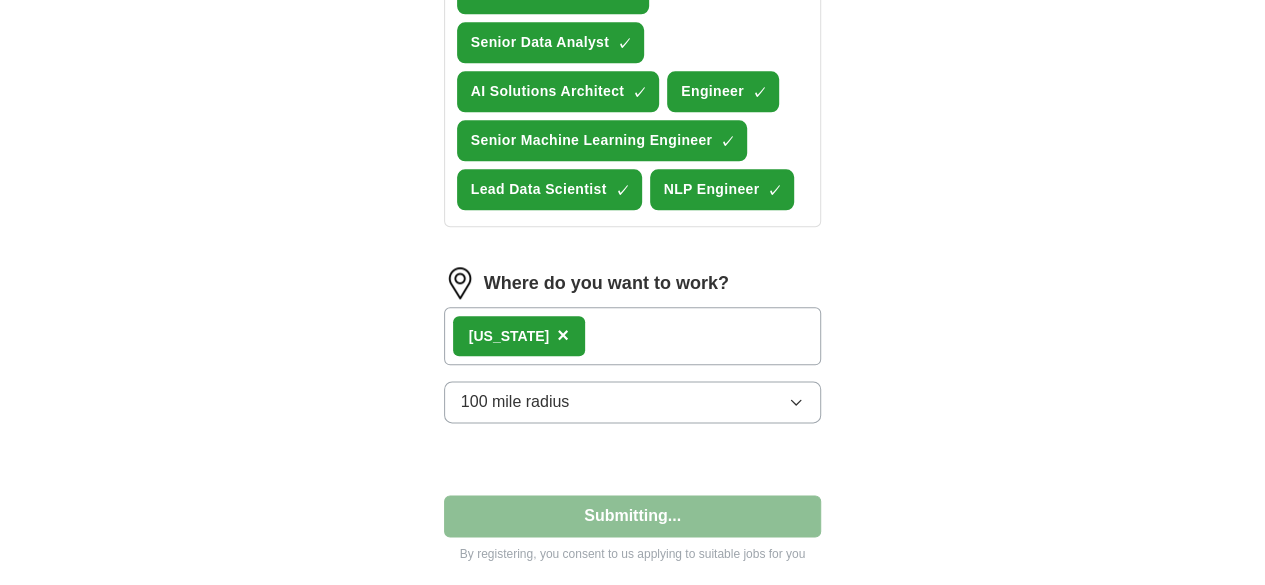 select on "**" 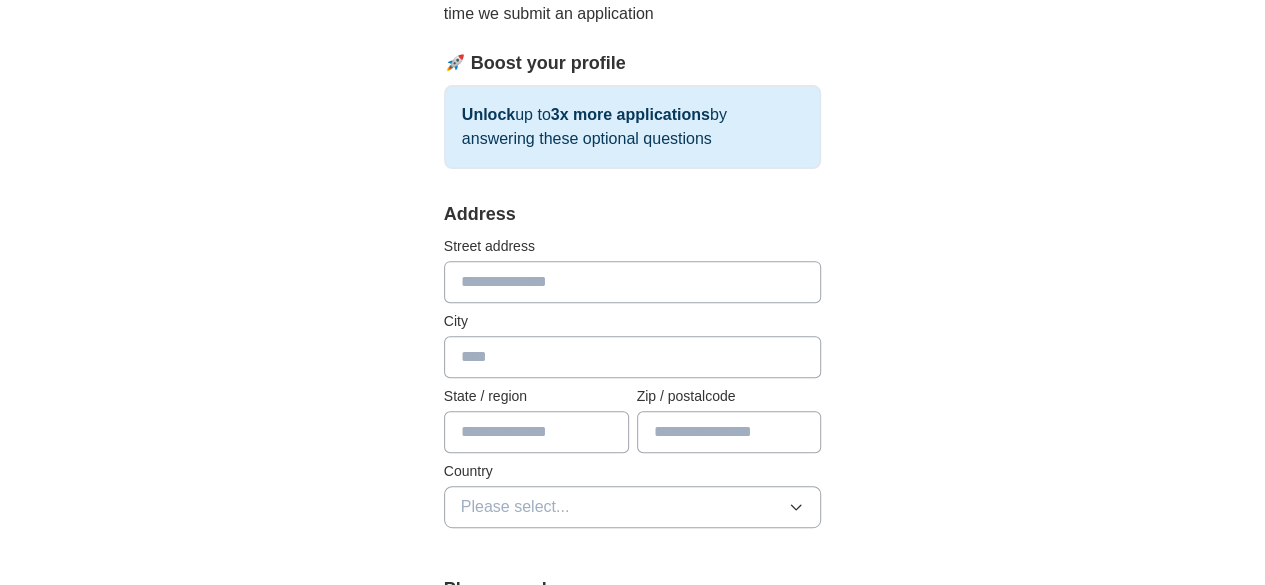 scroll, scrollTop: 300, scrollLeft: 0, axis: vertical 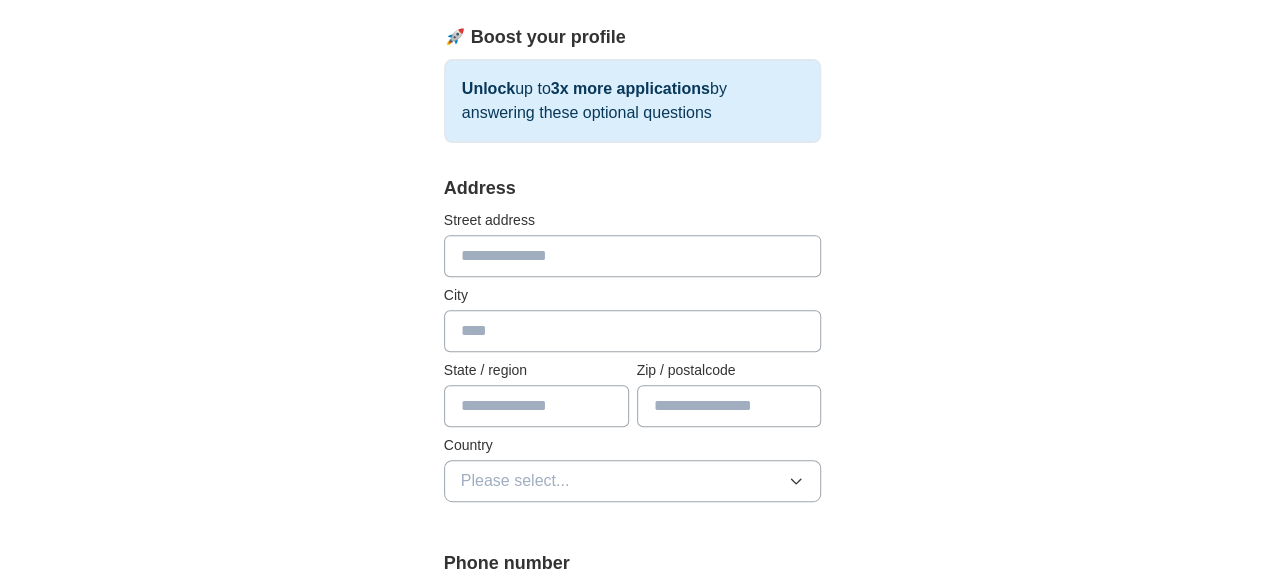 click at bounding box center [633, 256] 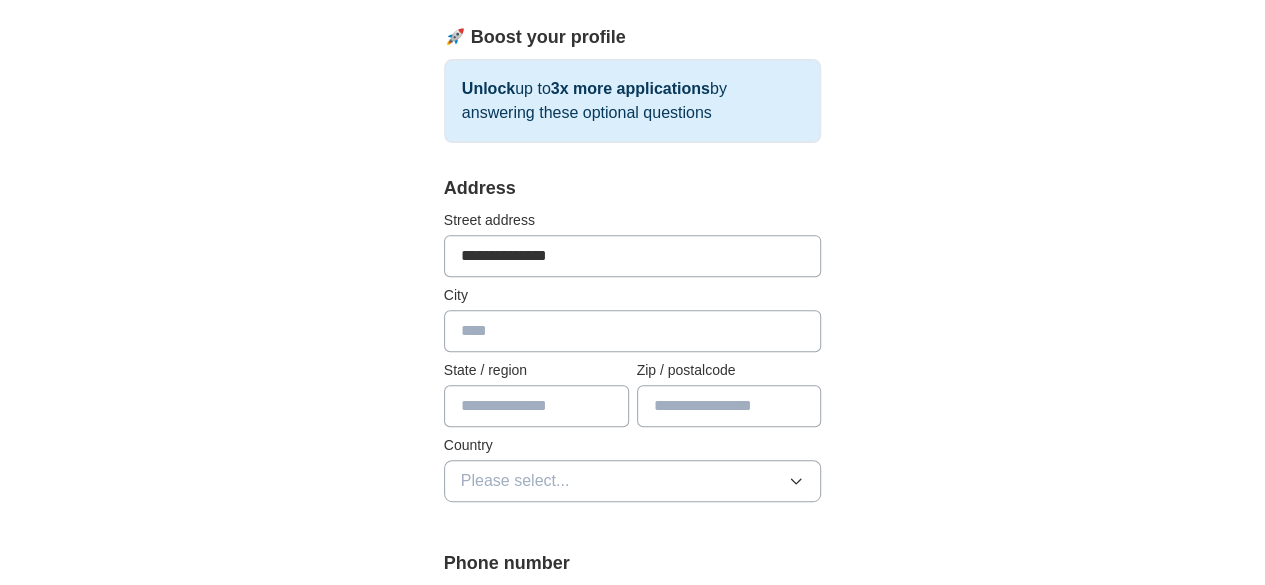type on "*********" 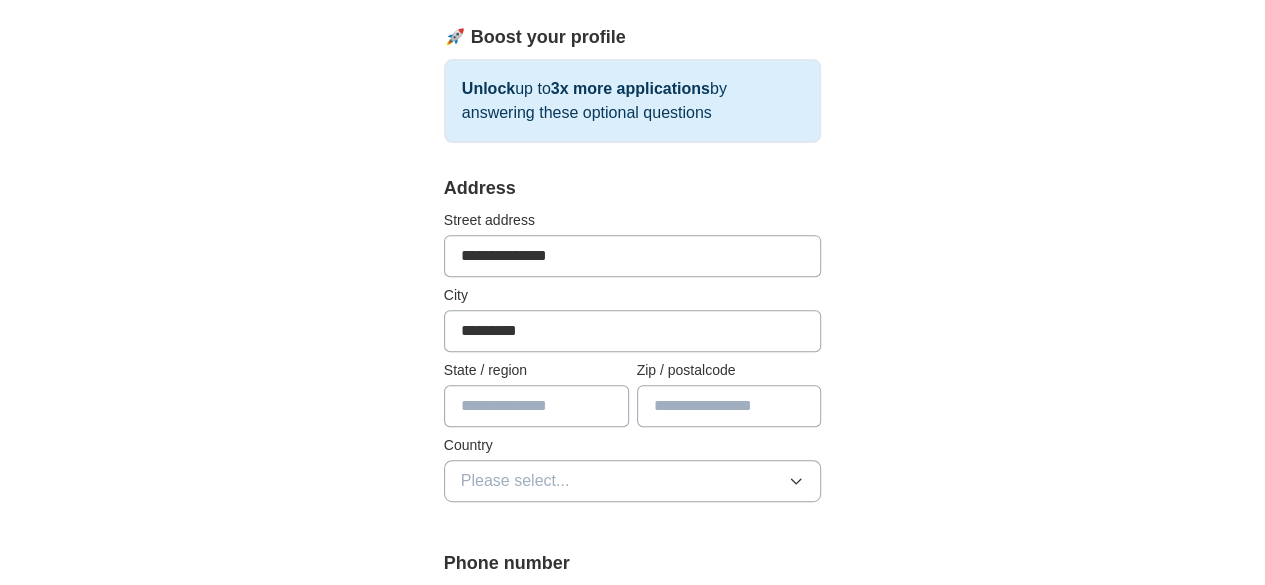 type on "****" 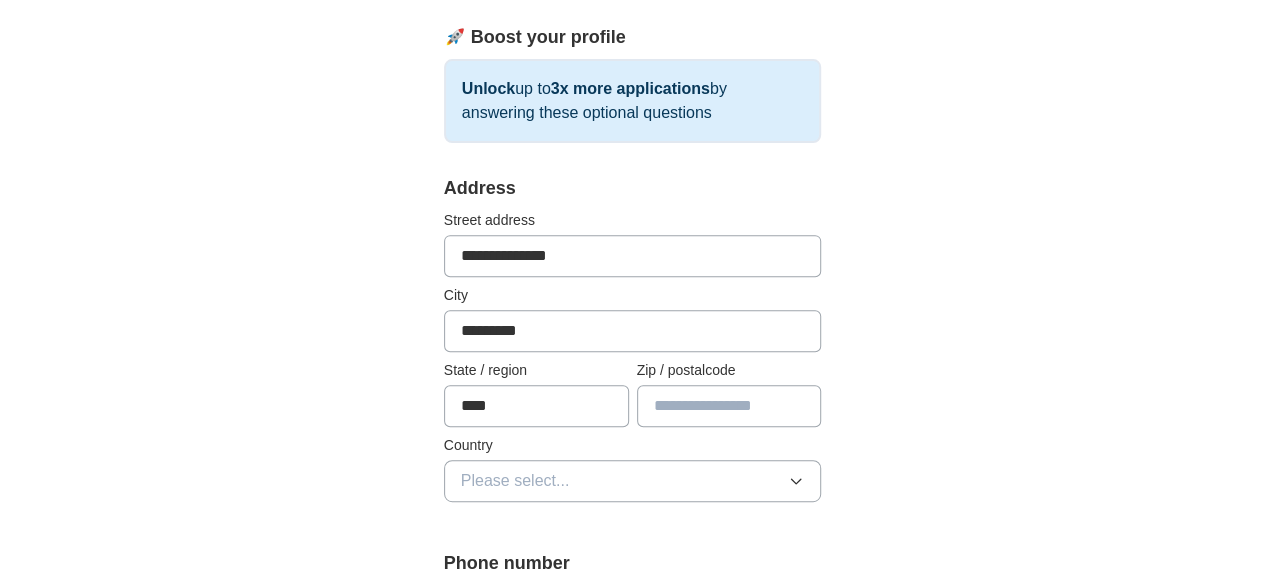 type on "*****" 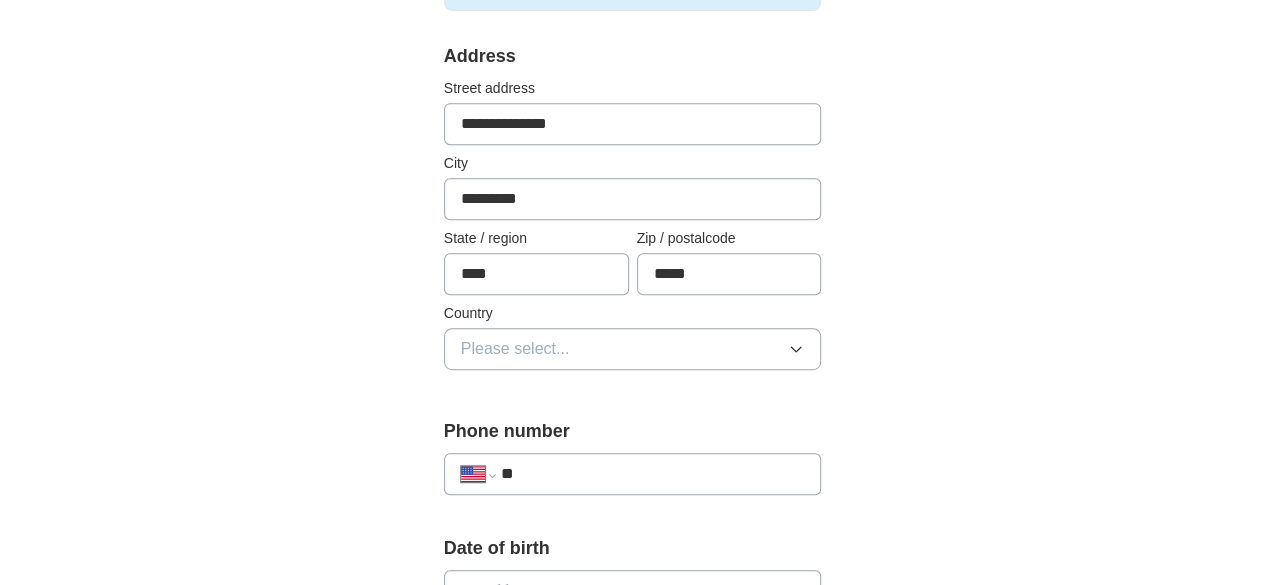 scroll, scrollTop: 433, scrollLeft: 0, axis: vertical 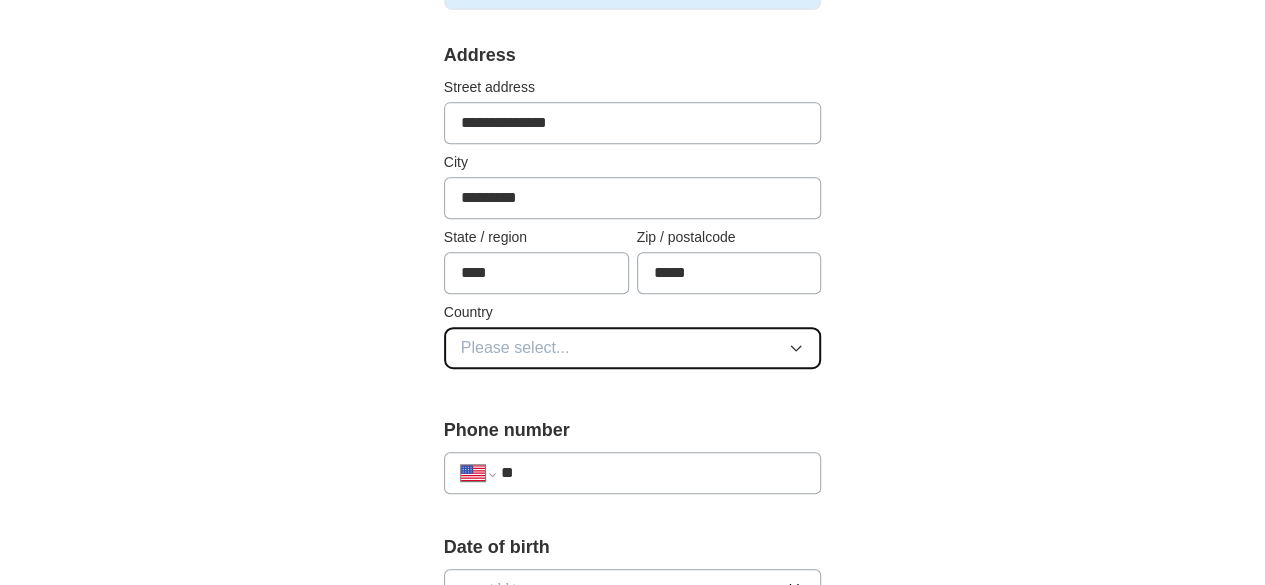 click on "Please select..." at bounding box center [633, 348] 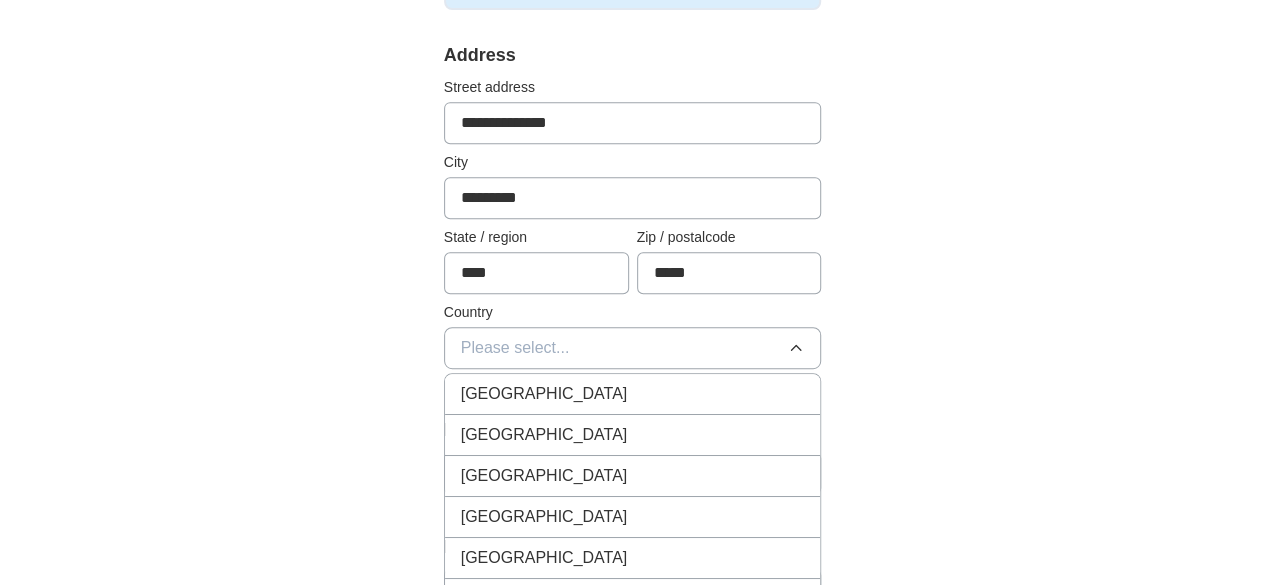 click on "[GEOGRAPHIC_DATA]" at bounding box center [544, 435] 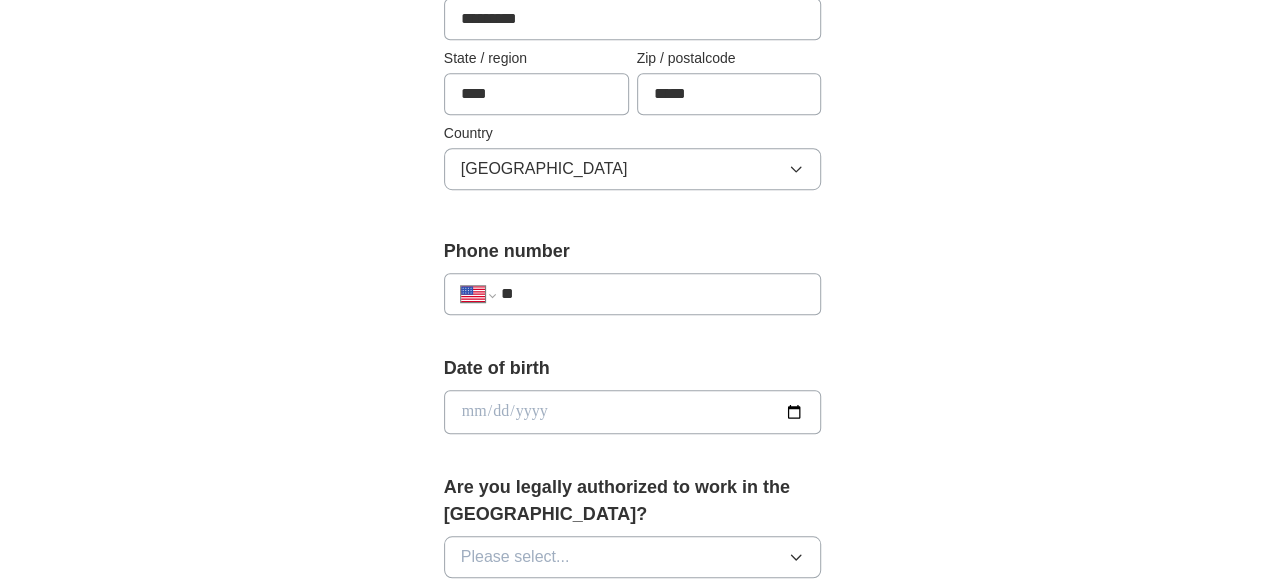 scroll, scrollTop: 633, scrollLeft: 0, axis: vertical 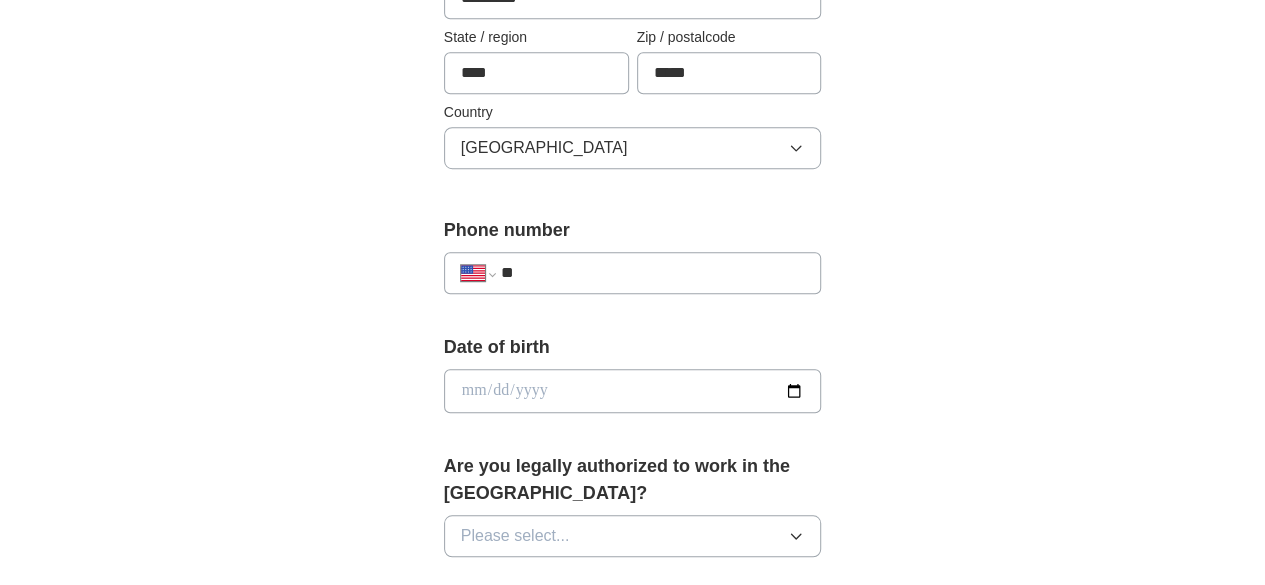 click at bounding box center [633, 391] 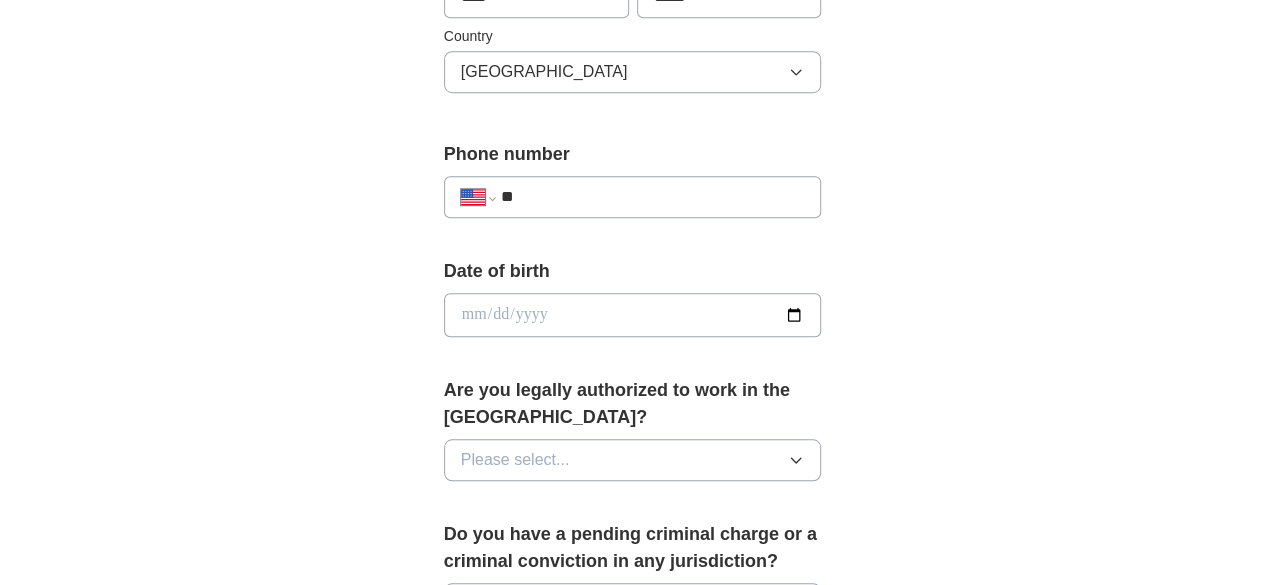 scroll, scrollTop: 733, scrollLeft: 0, axis: vertical 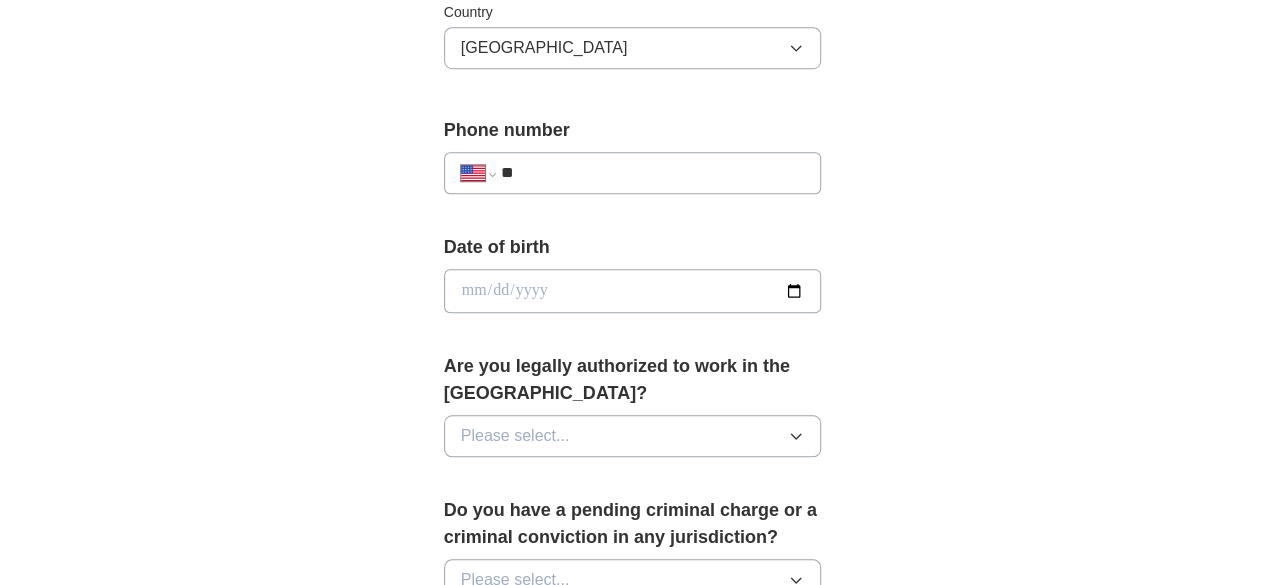 click at bounding box center (633, 291) 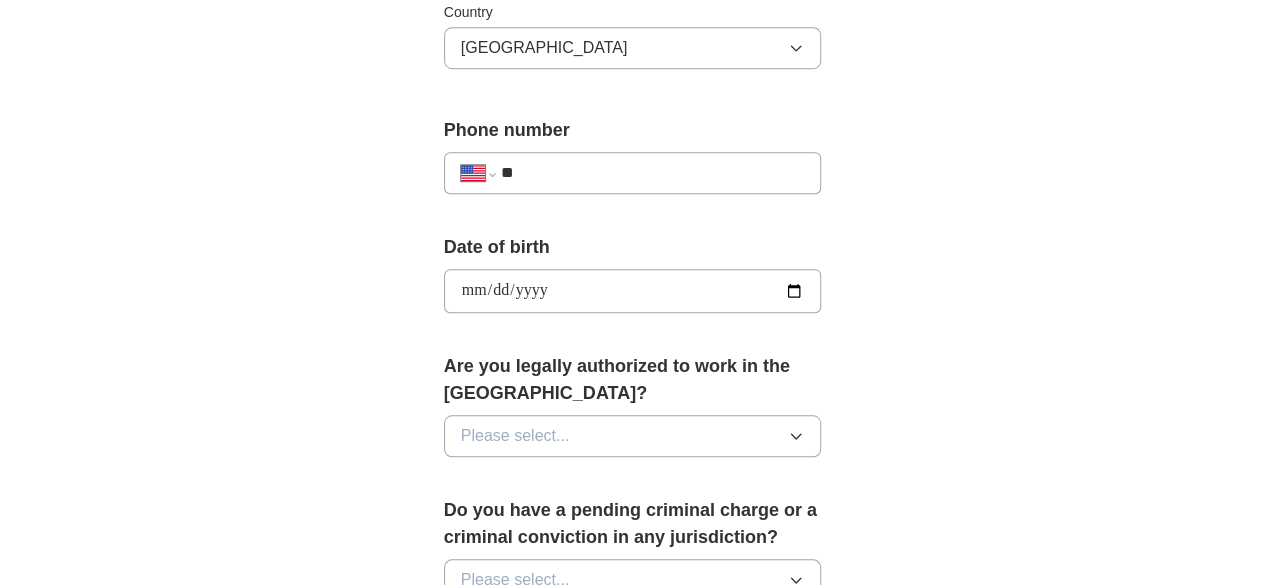 type on "**********" 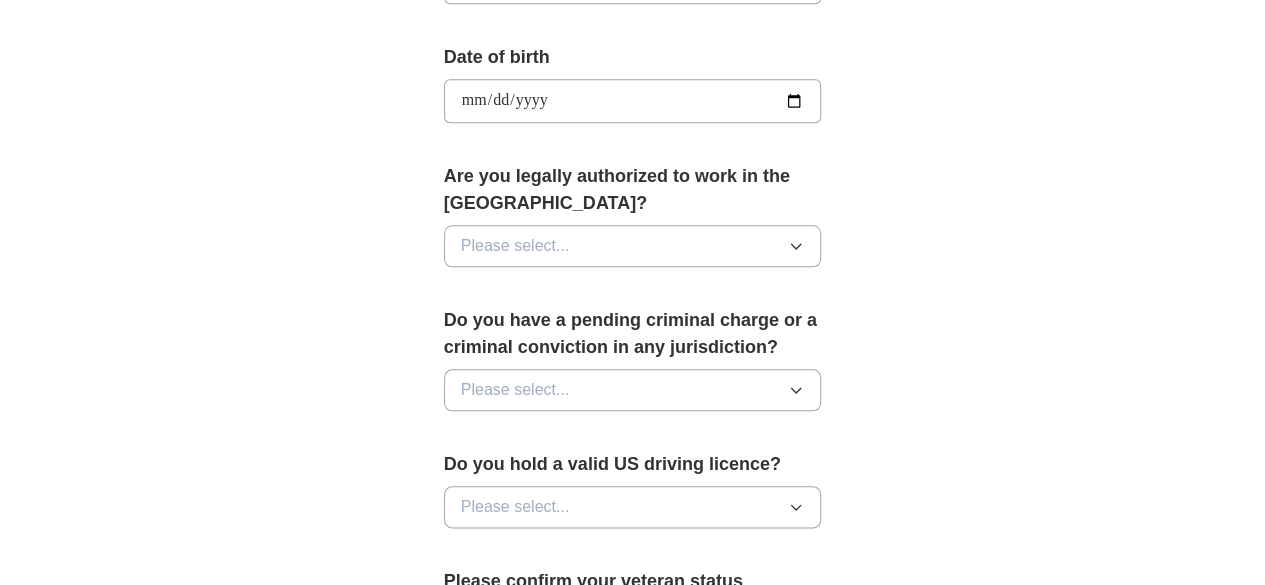 scroll, scrollTop: 933, scrollLeft: 0, axis: vertical 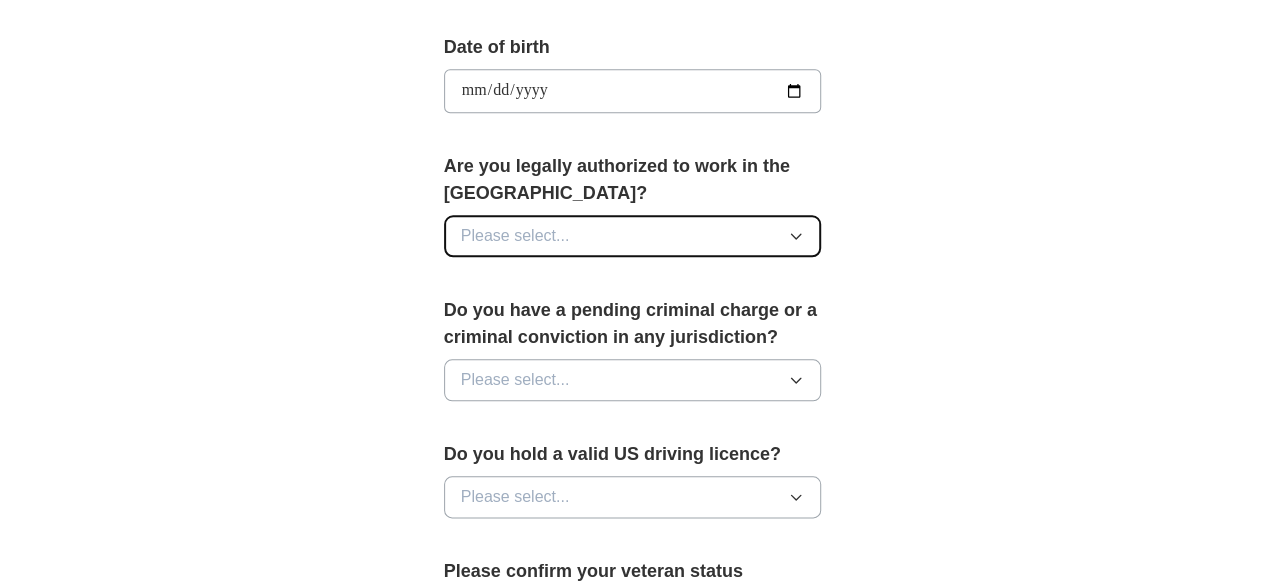 click on "Please select..." at bounding box center [515, 236] 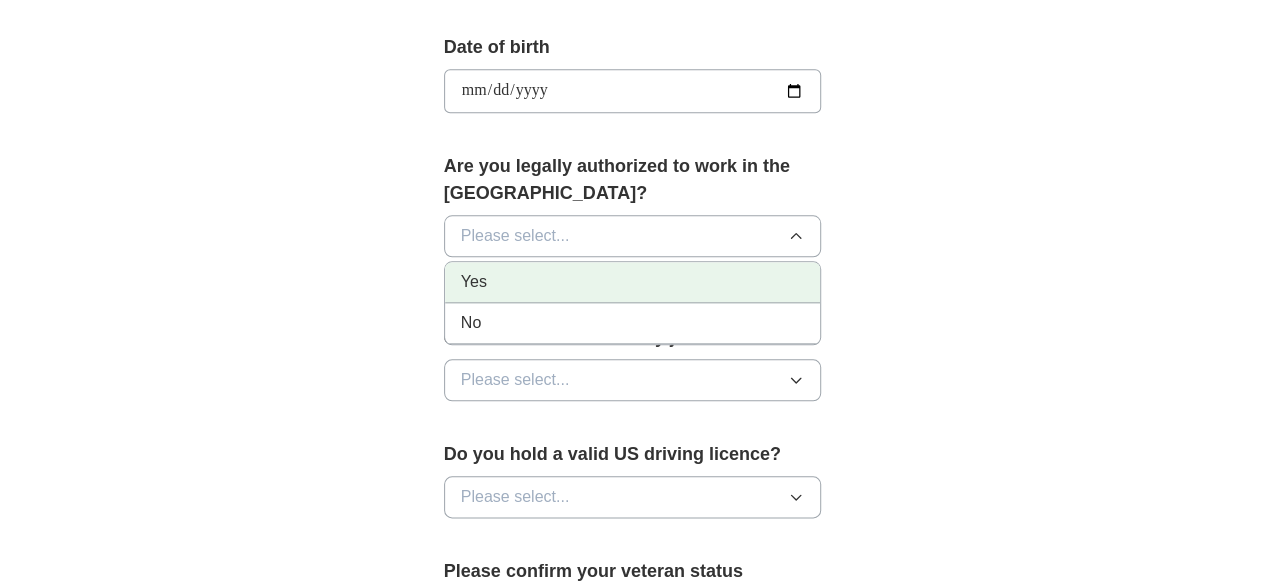 click on "Yes" at bounding box center (633, 282) 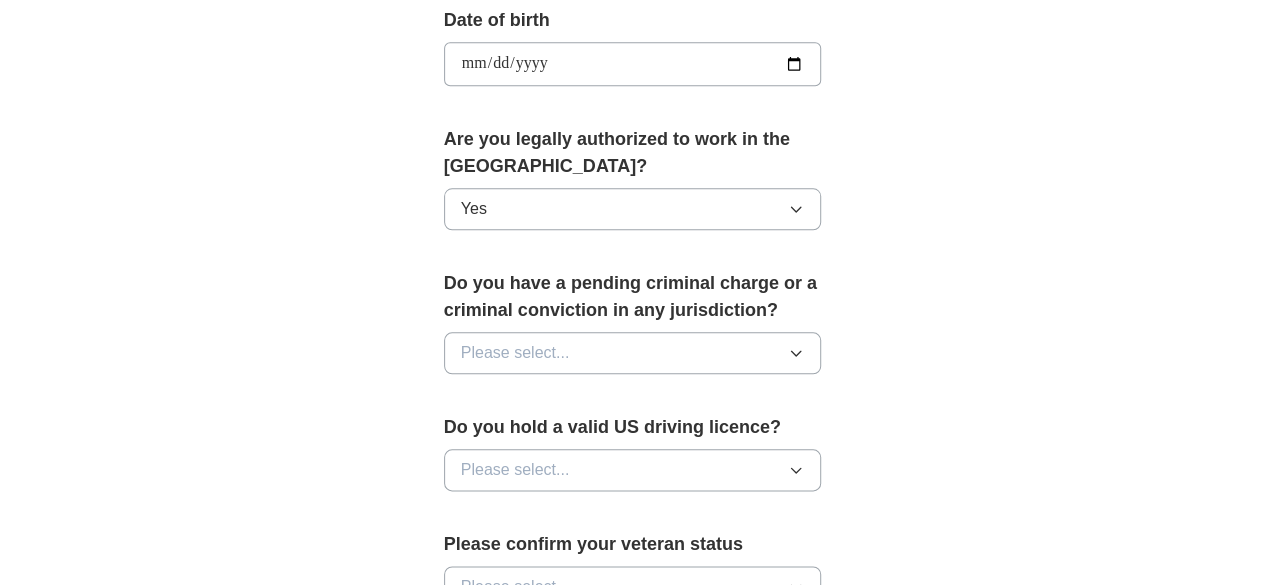 scroll, scrollTop: 1033, scrollLeft: 0, axis: vertical 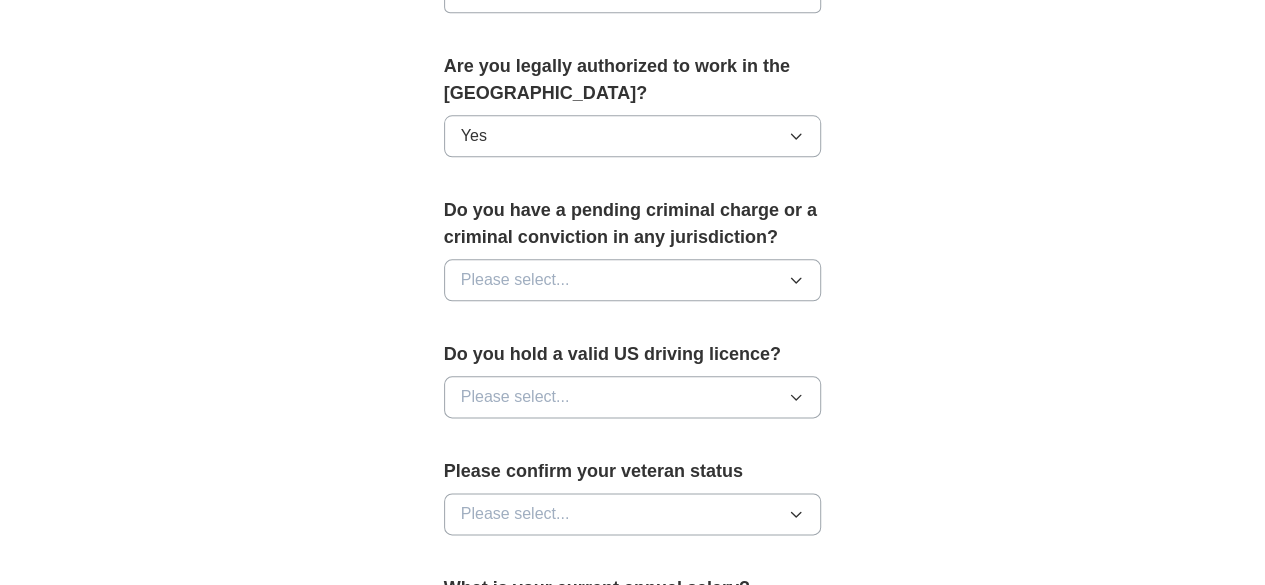 click on "Do you have a pending criminal charge or a criminal conviction in any jurisdiction? Please select..." at bounding box center (633, 257) 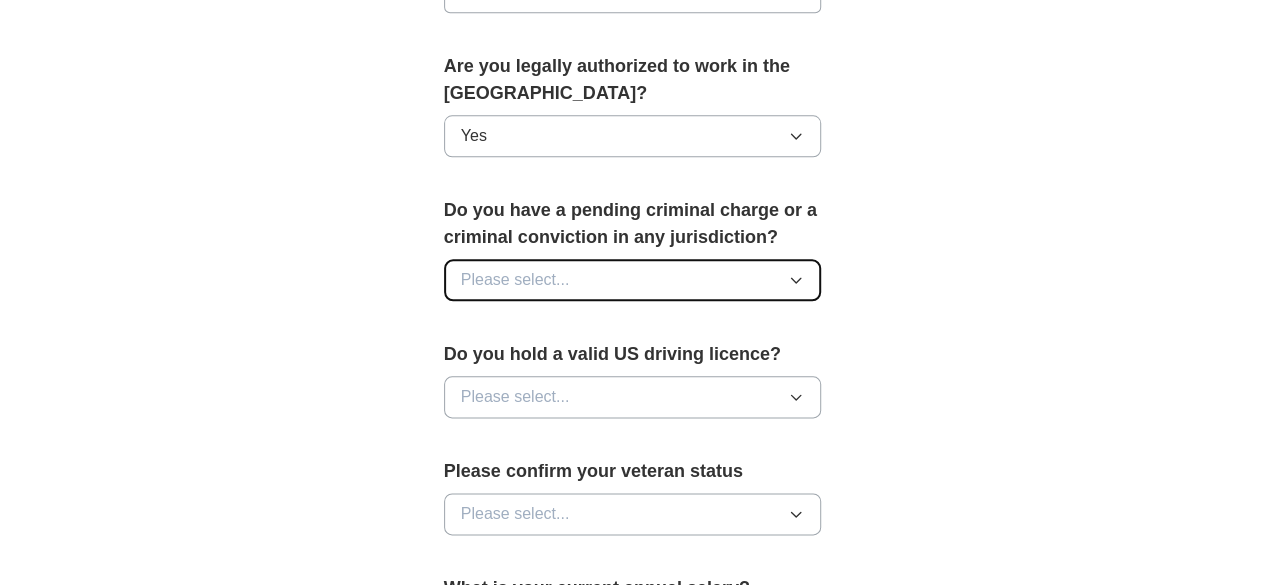 click on "Please select..." at bounding box center (633, 280) 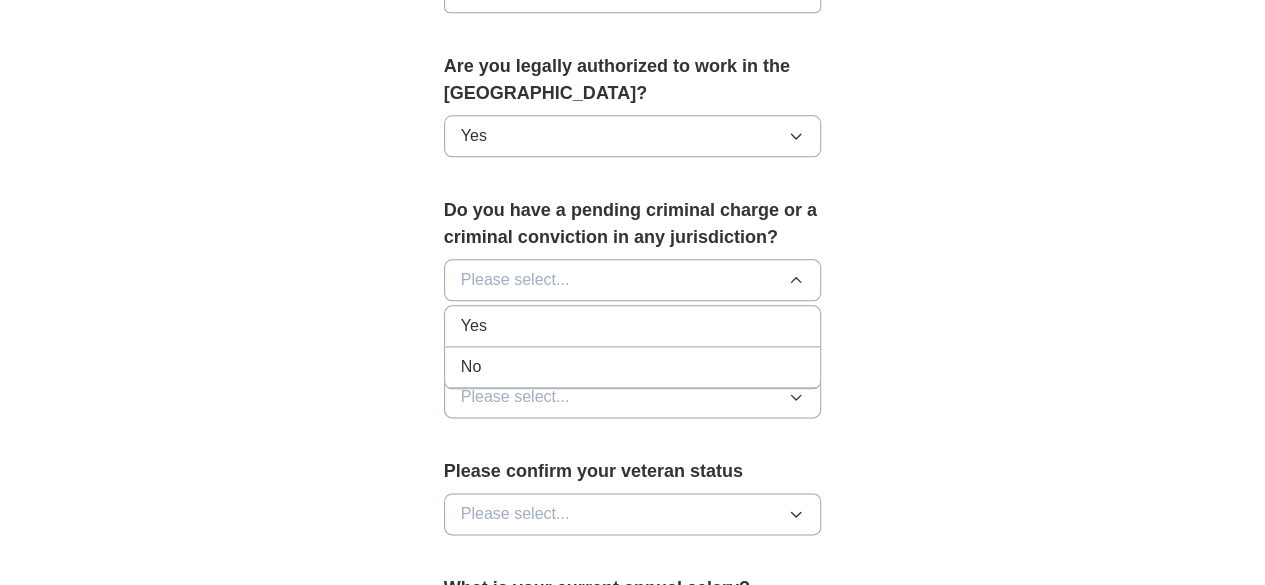 click on "No" at bounding box center [633, 367] 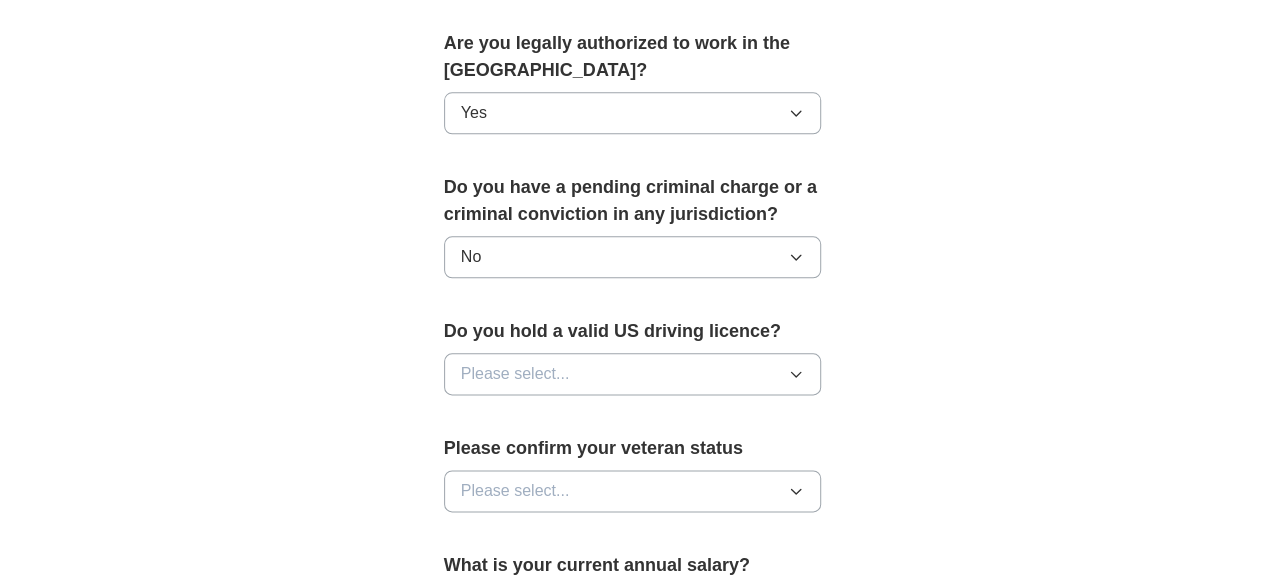 scroll, scrollTop: 1066, scrollLeft: 0, axis: vertical 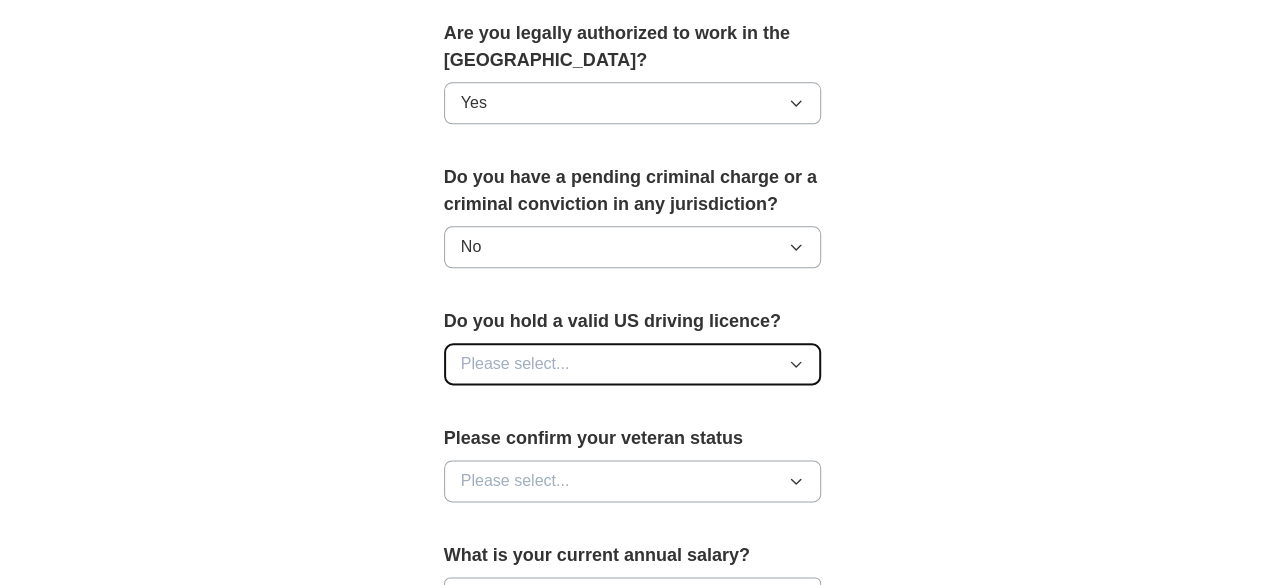 drag, startPoint x: 574, startPoint y: 329, endPoint x: 584, endPoint y: 335, distance: 11.661903 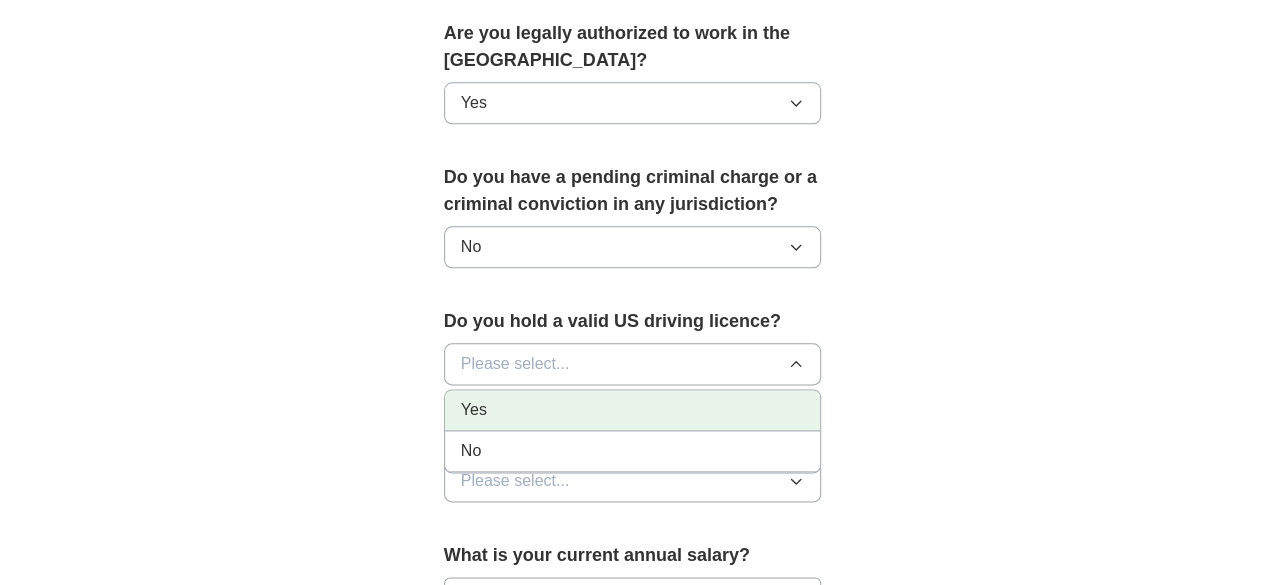 click on "Yes" at bounding box center (633, 410) 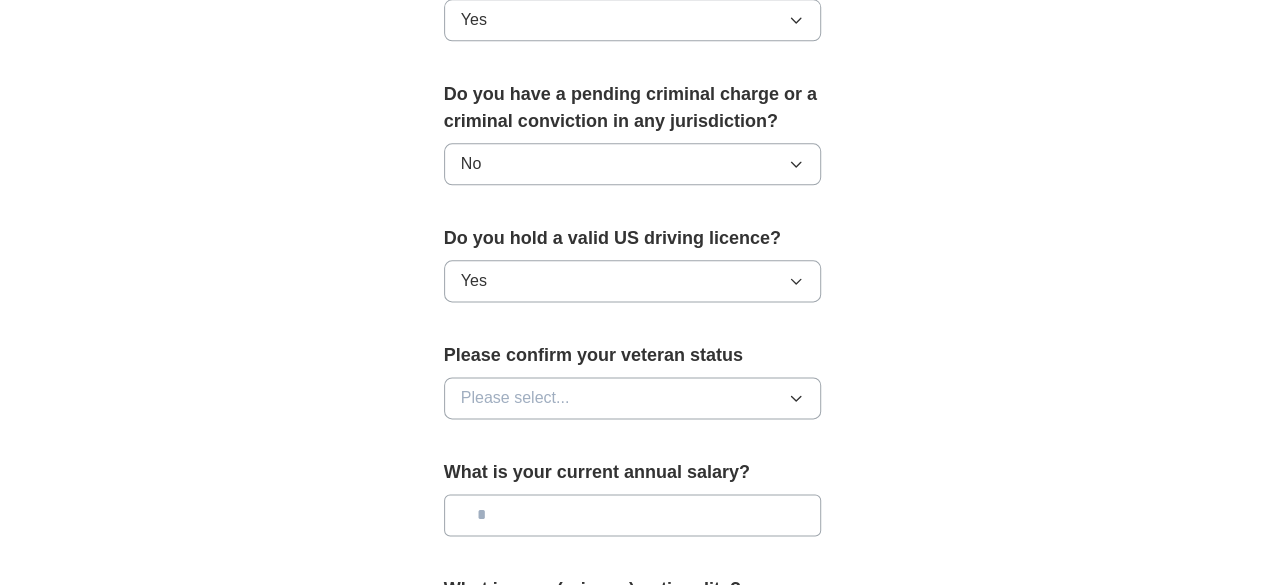 scroll, scrollTop: 1166, scrollLeft: 0, axis: vertical 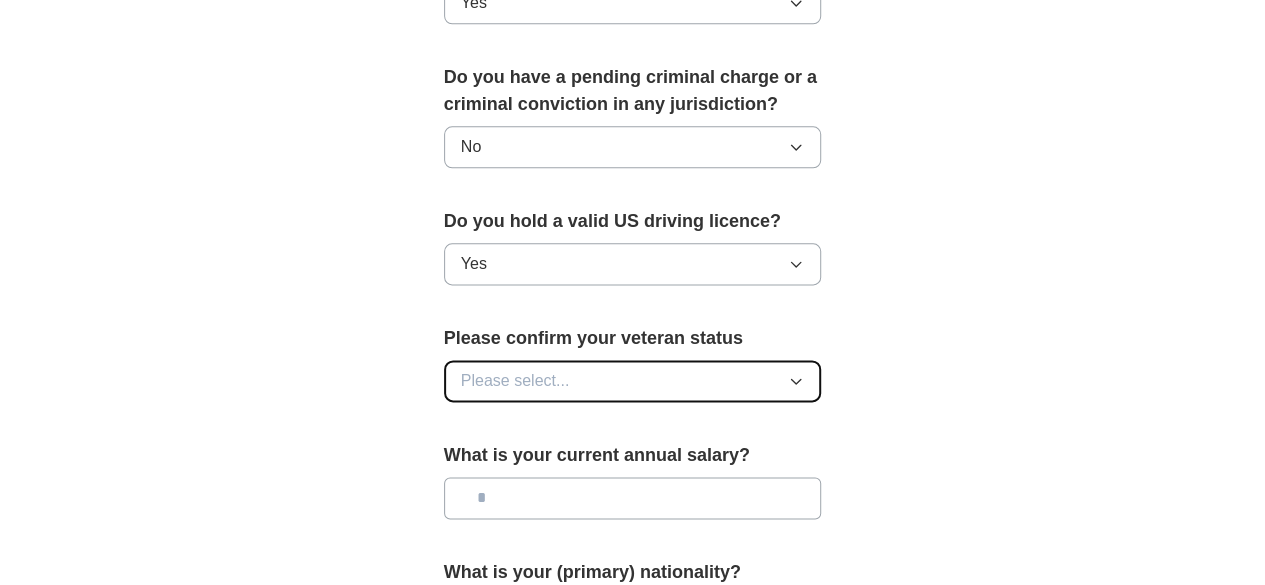 click on "Please select..." at bounding box center [633, 381] 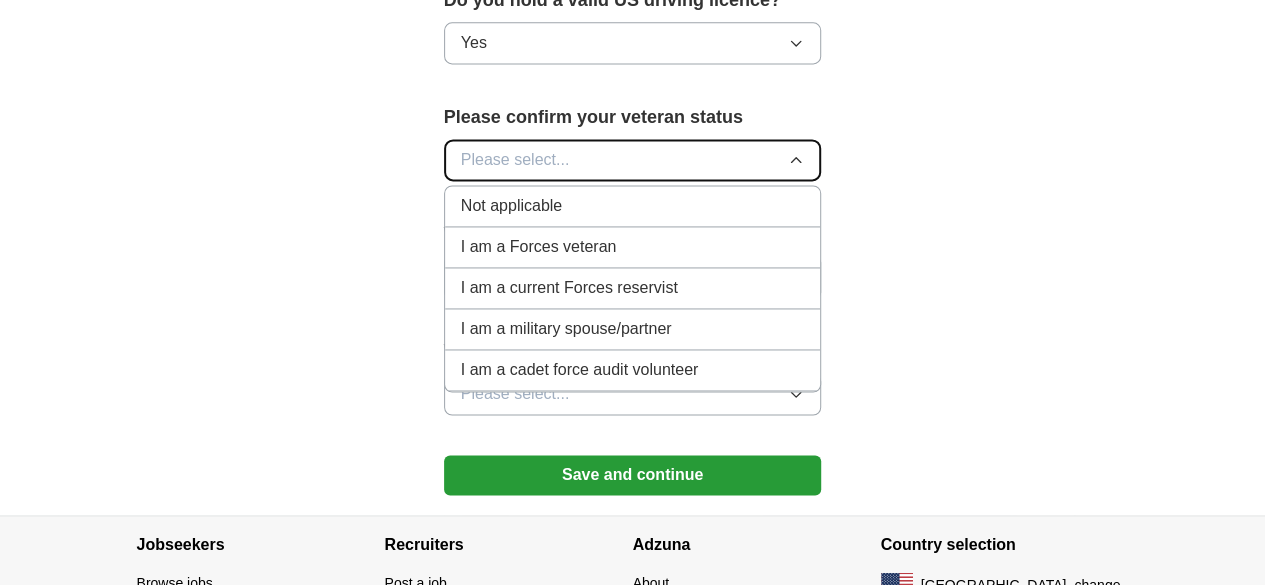 scroll, scrollTop: 1400, scrollLeft: 0, axis: vertical 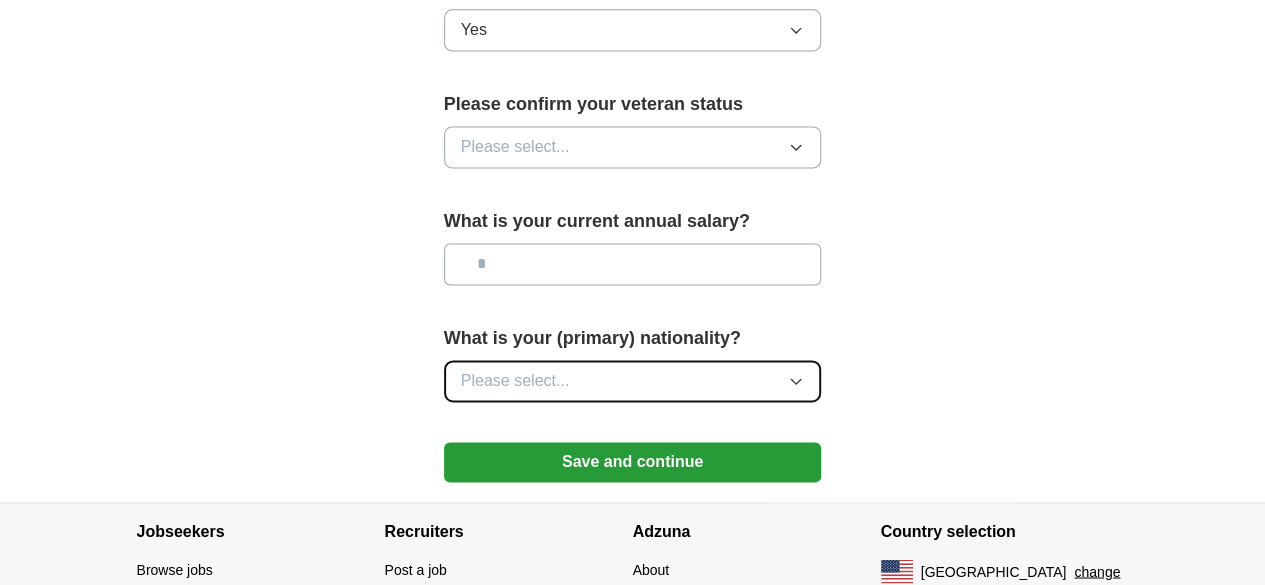 click on "Please select..." at bounding box center [633, 381] 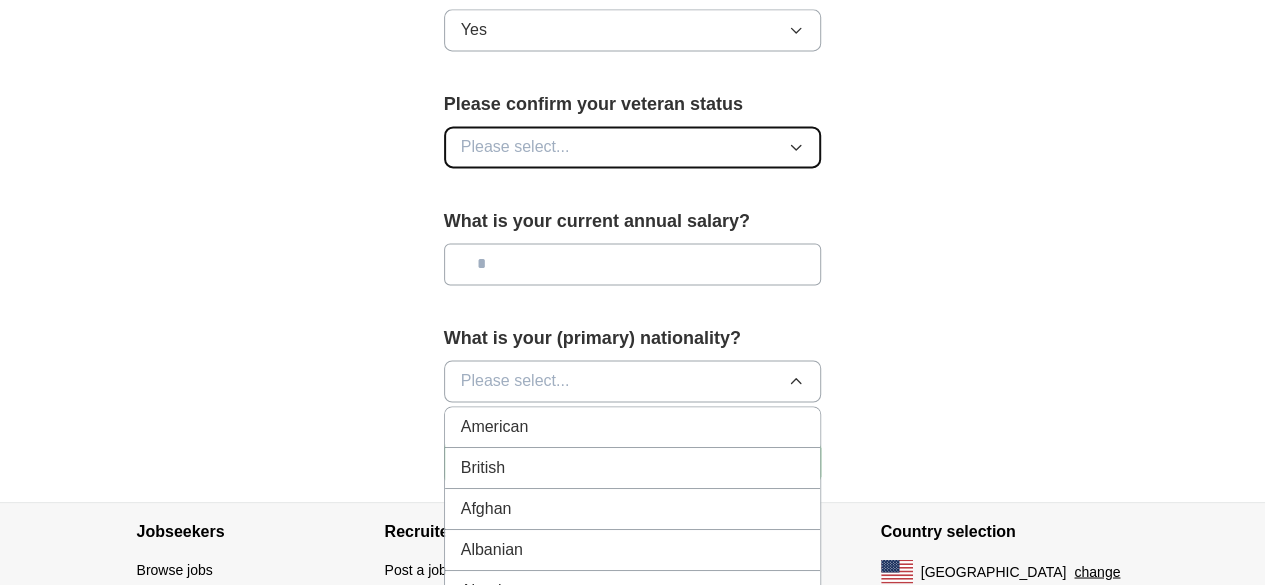 click on "Please select..." at bounding box center (633, 147) 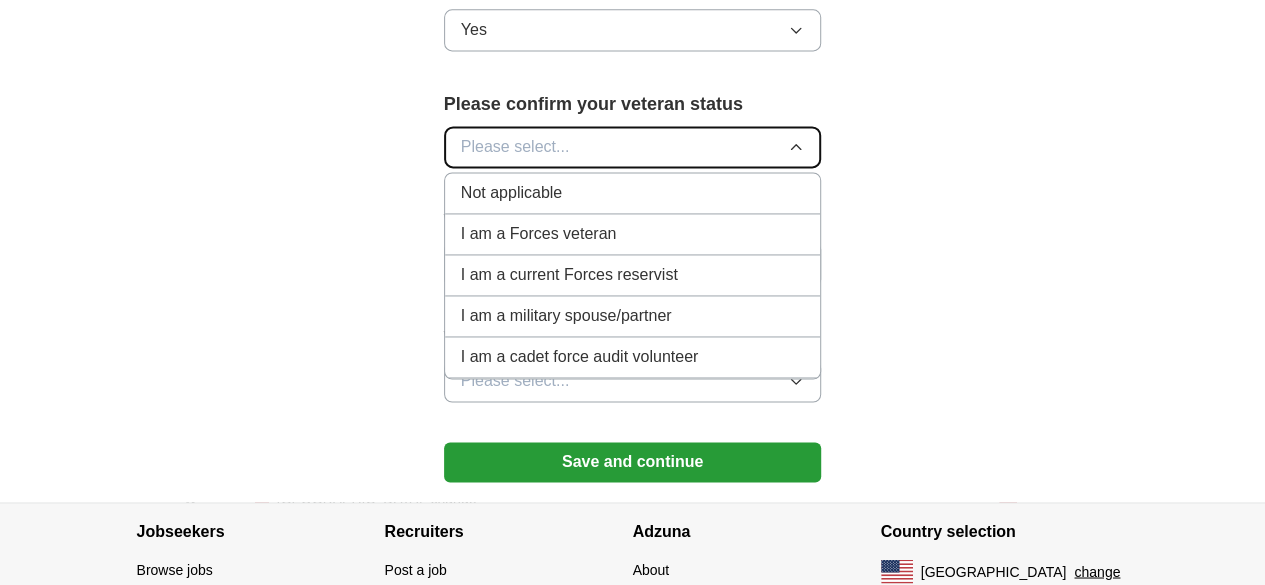 click on "Please select..." at bounding box center [633, 147] 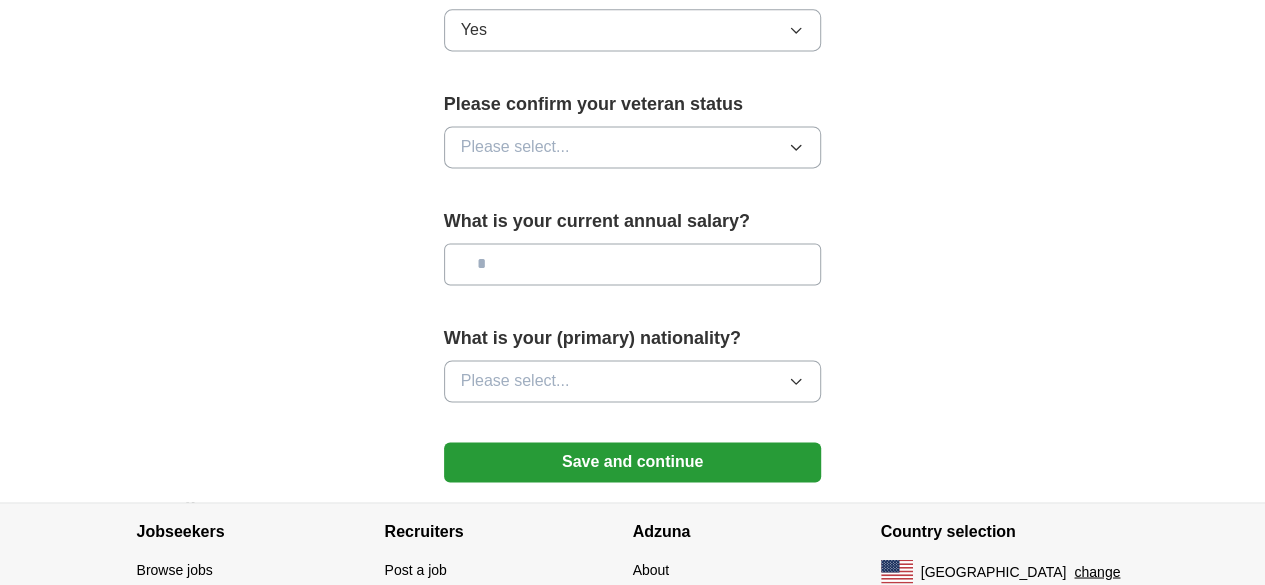 click at bounding box center (633, 264) 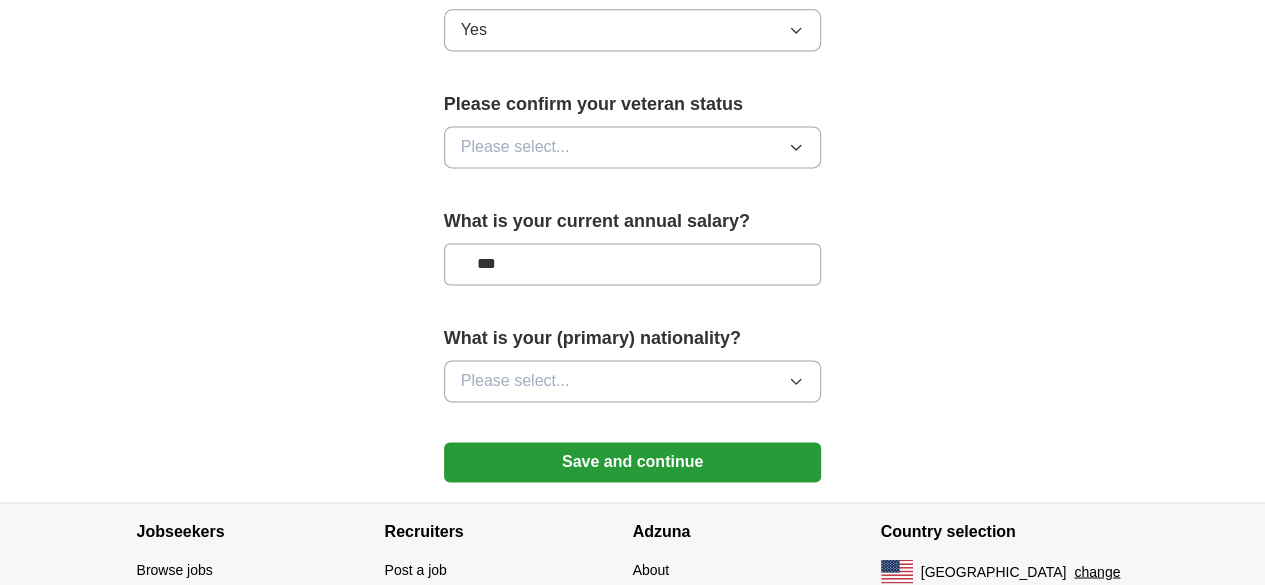 type on "***" 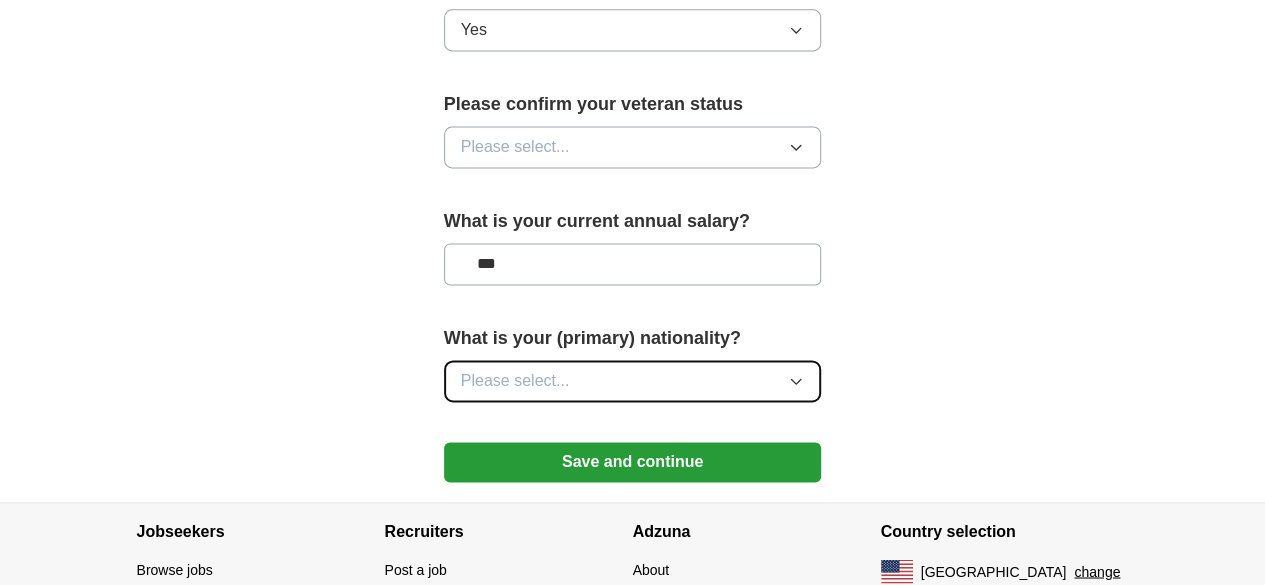 click on "Please select..." at bounding box center [633, 381] 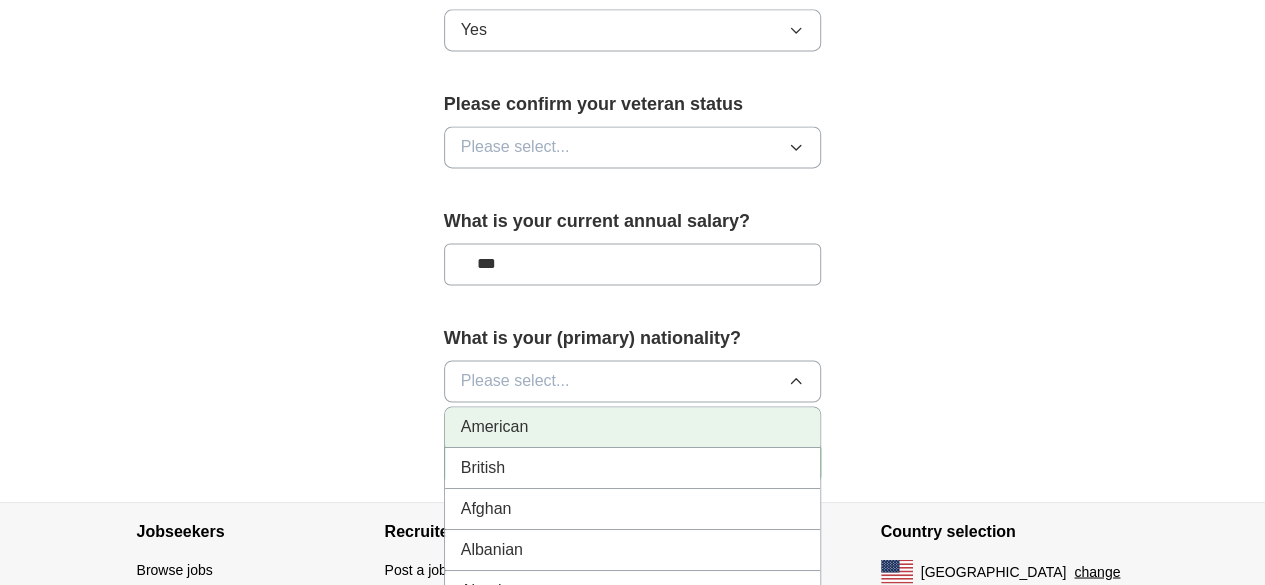 click on "American" at bounding box center [633, 427] 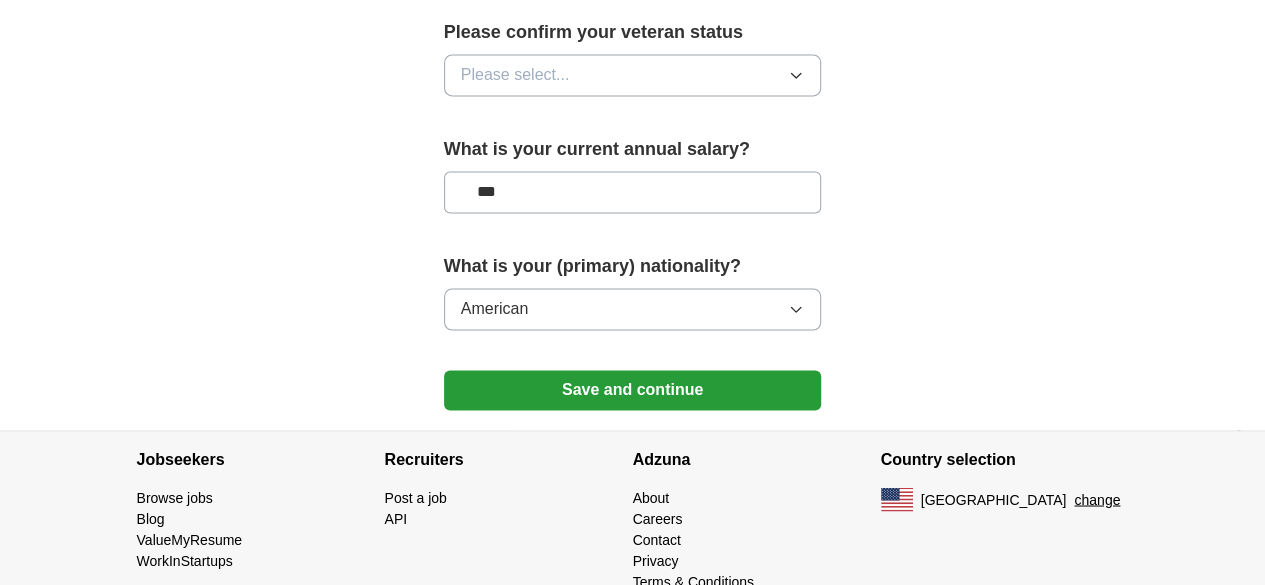 scroll, scrollTop: 1483, scrollLeft: 0, axis: vertical 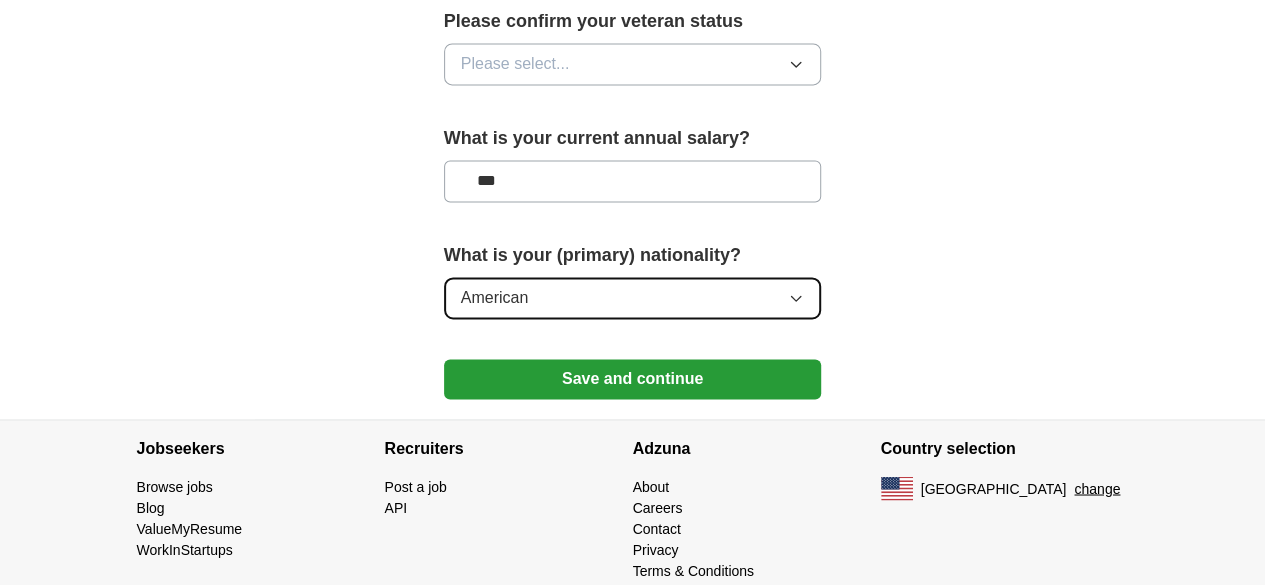 click on "American" at bounding box center [633, 298] 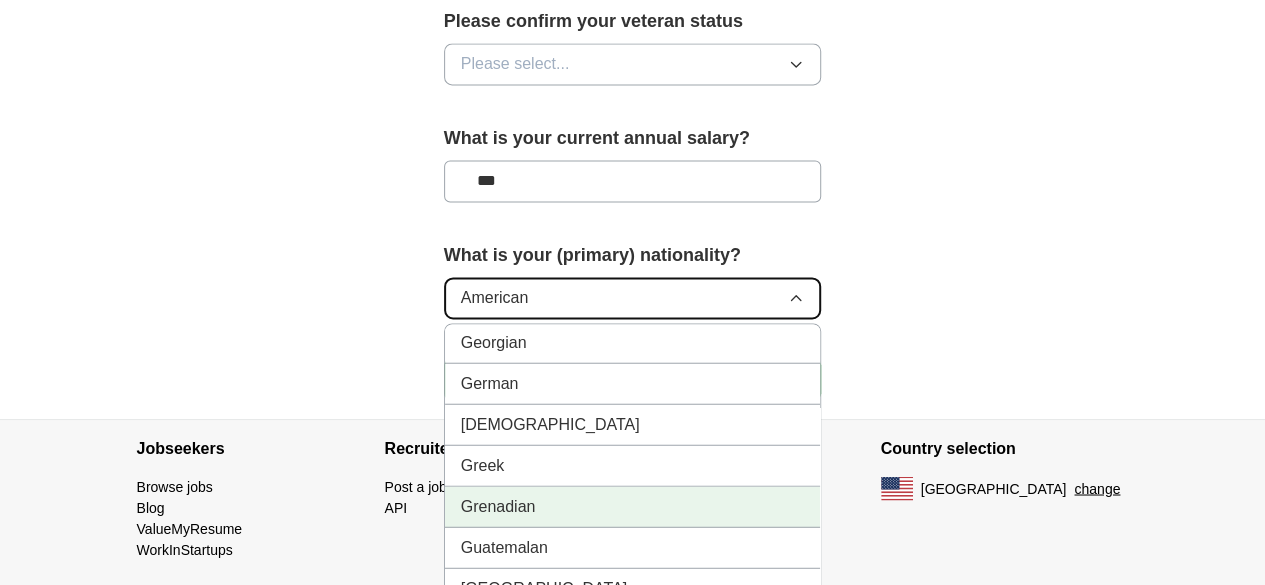 scroll, scrollTop: 2733, scrollLeft: 0, axis: vertical 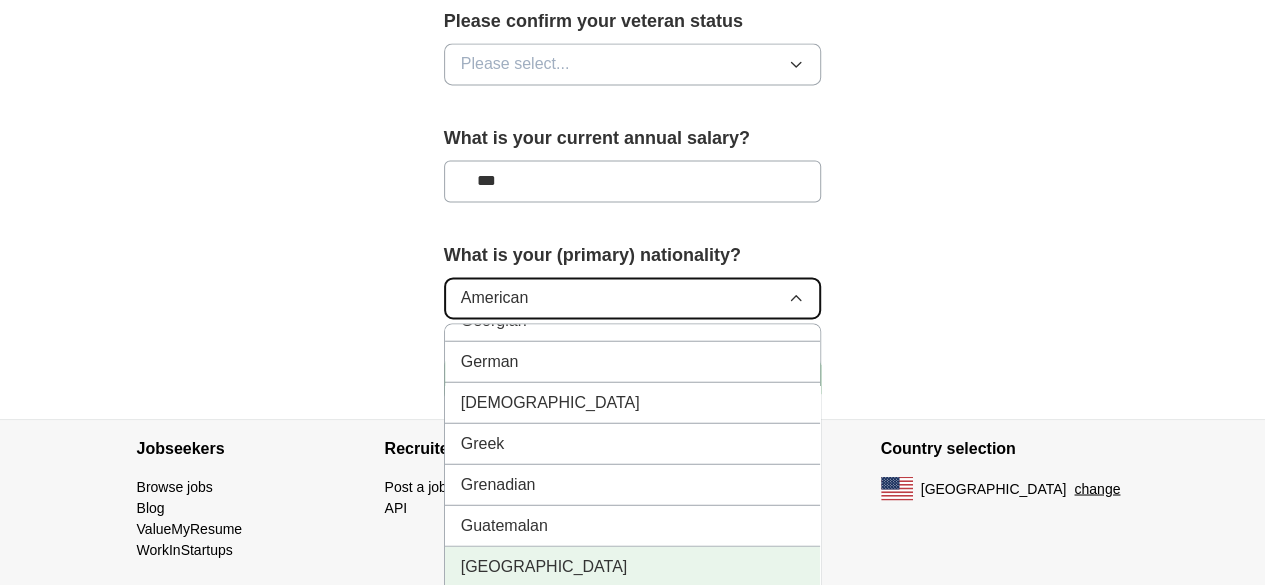 type 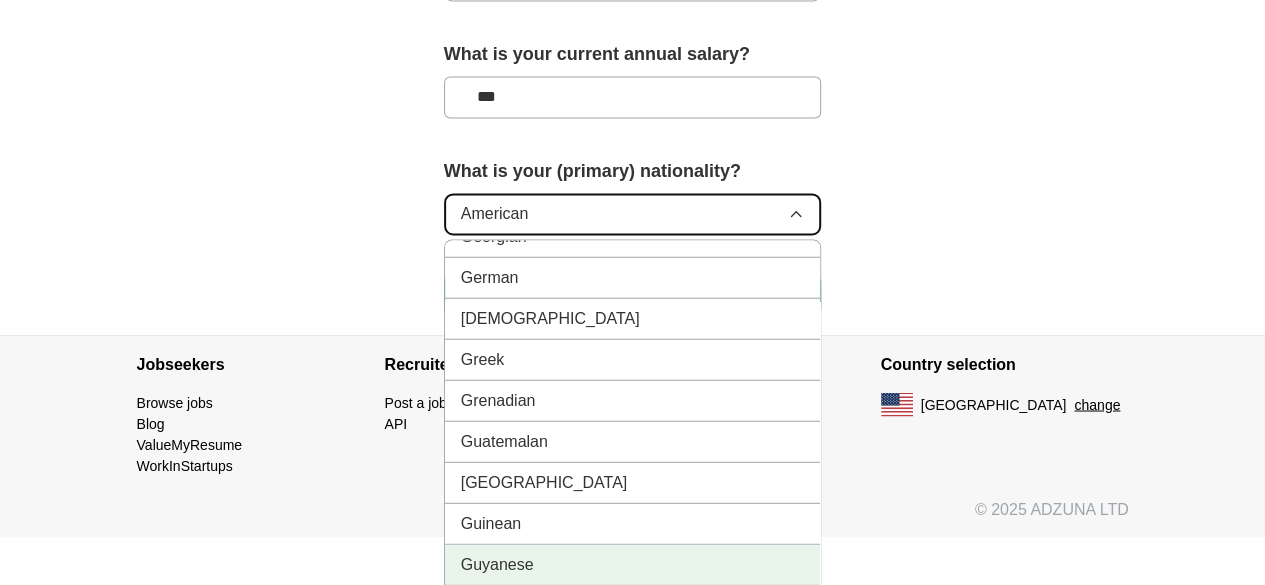 scroll, scrollTop: 1586, scrollLeft: 0, axis: vertical 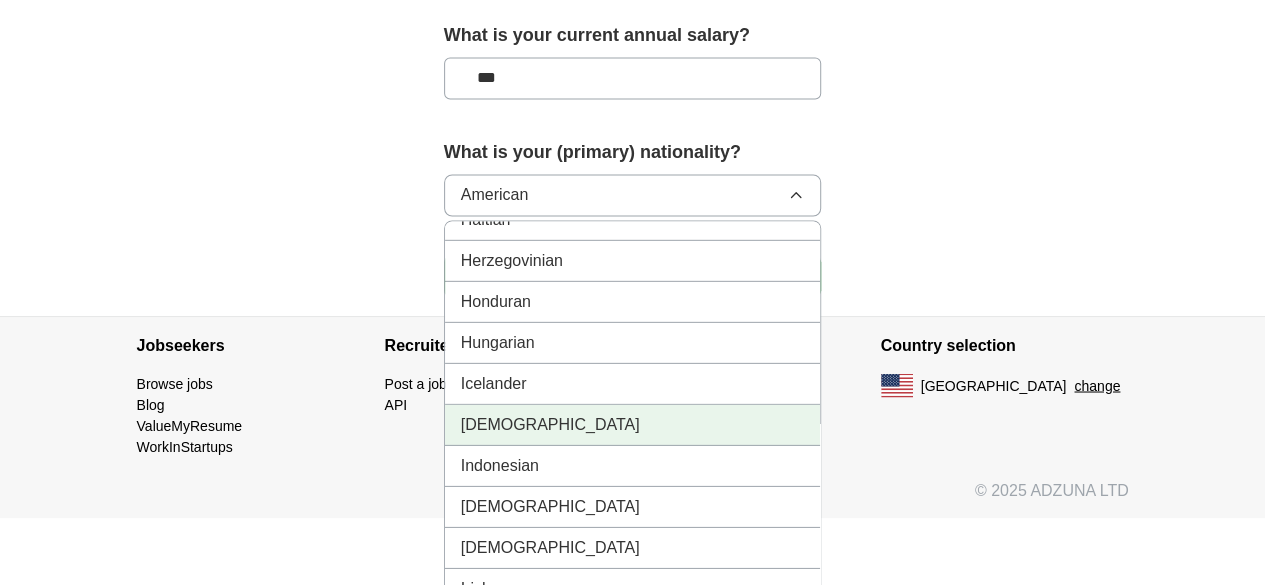 click on "[DEMOGRAPHIC_DATA]" at bounding box center [633, 424] 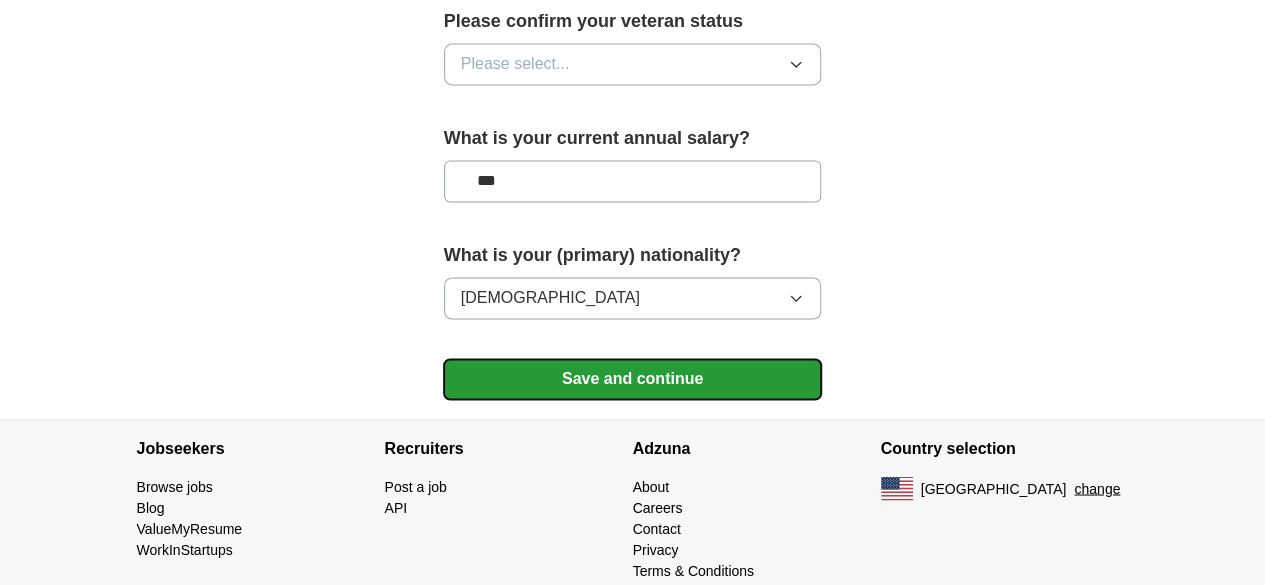 click on "Save and continue" at bounding box center [633, 379] 